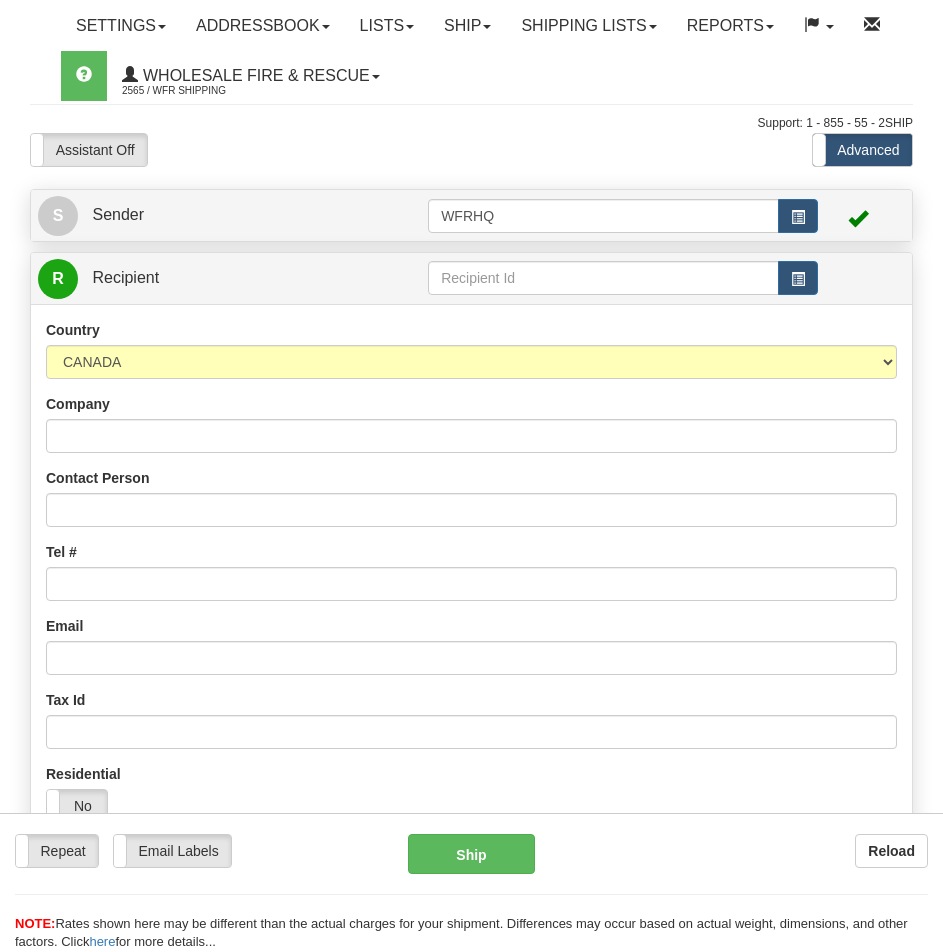 scroll, scrollTop: 0, scrollLeft: 0, axis: both 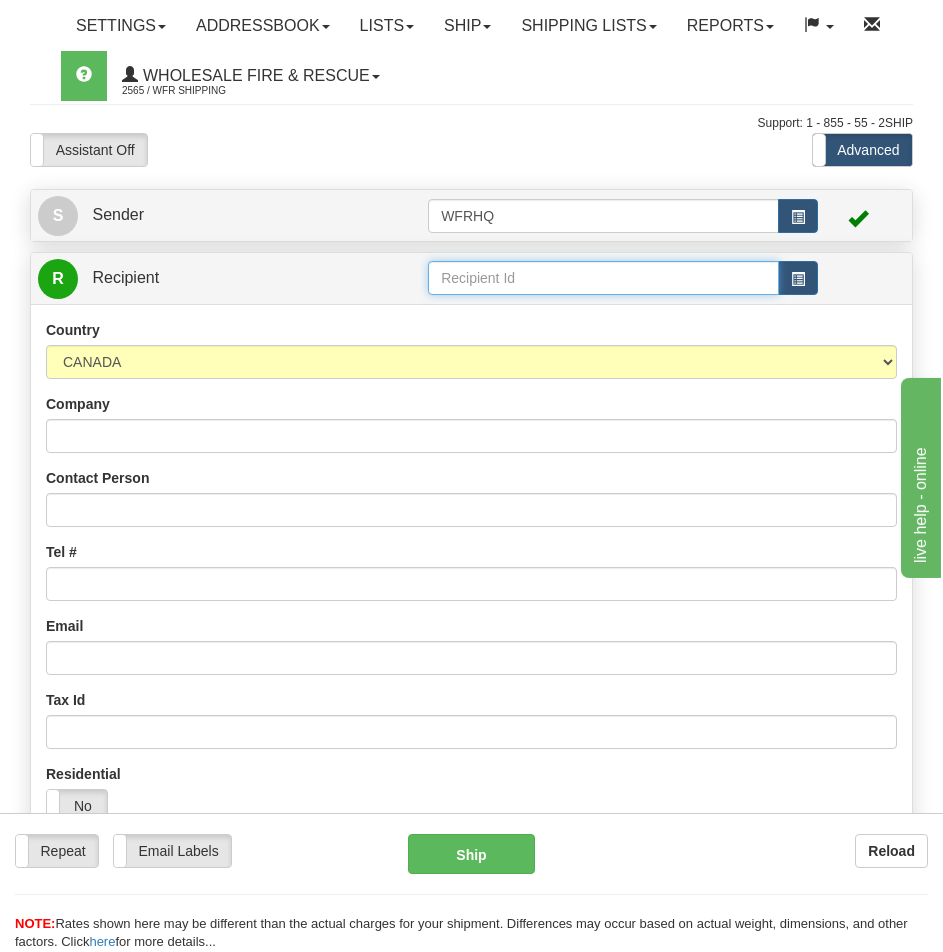 click at bounding box center [603, 278] 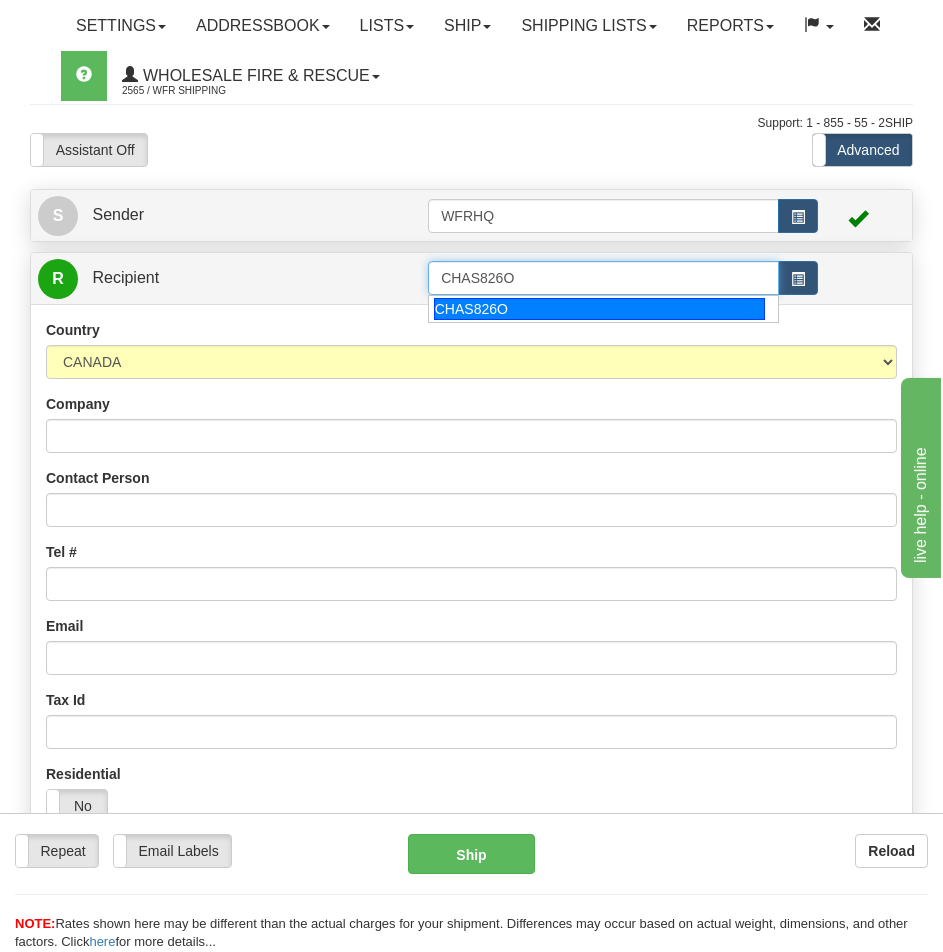 type on "CHAS826O" 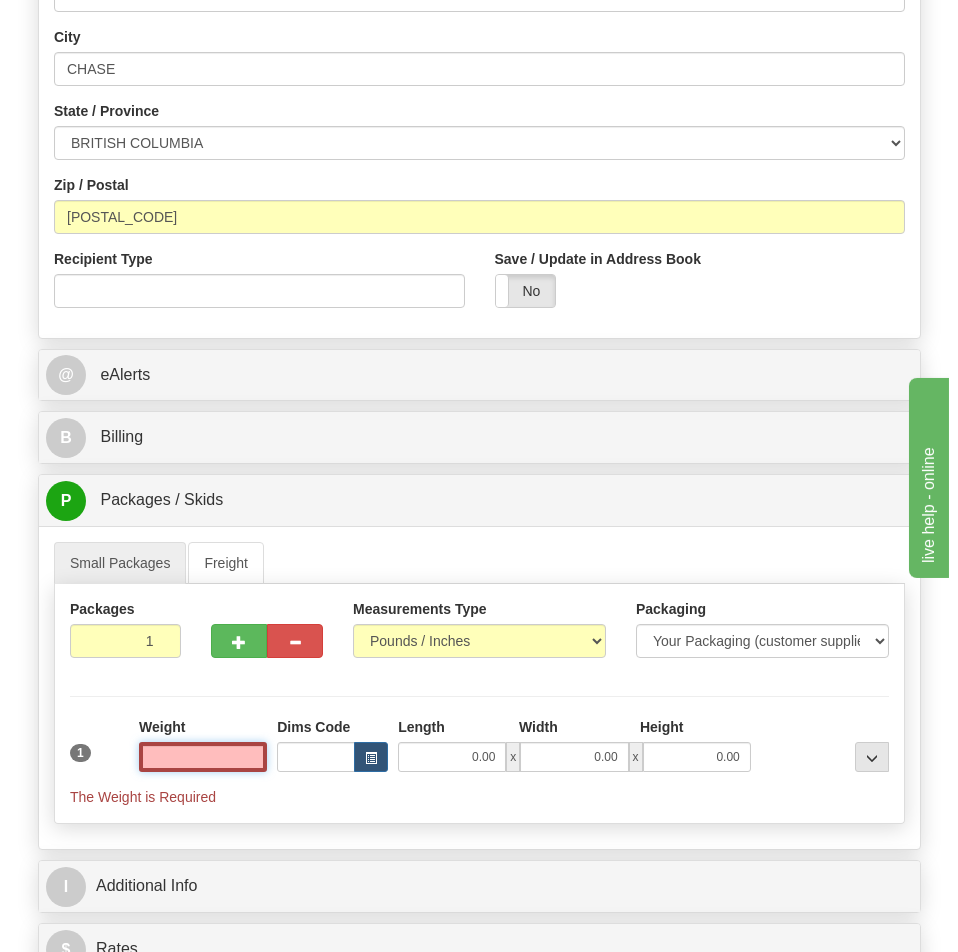 scroll, scrollTop: 1418, scrollLeft: 0, axis: vertical 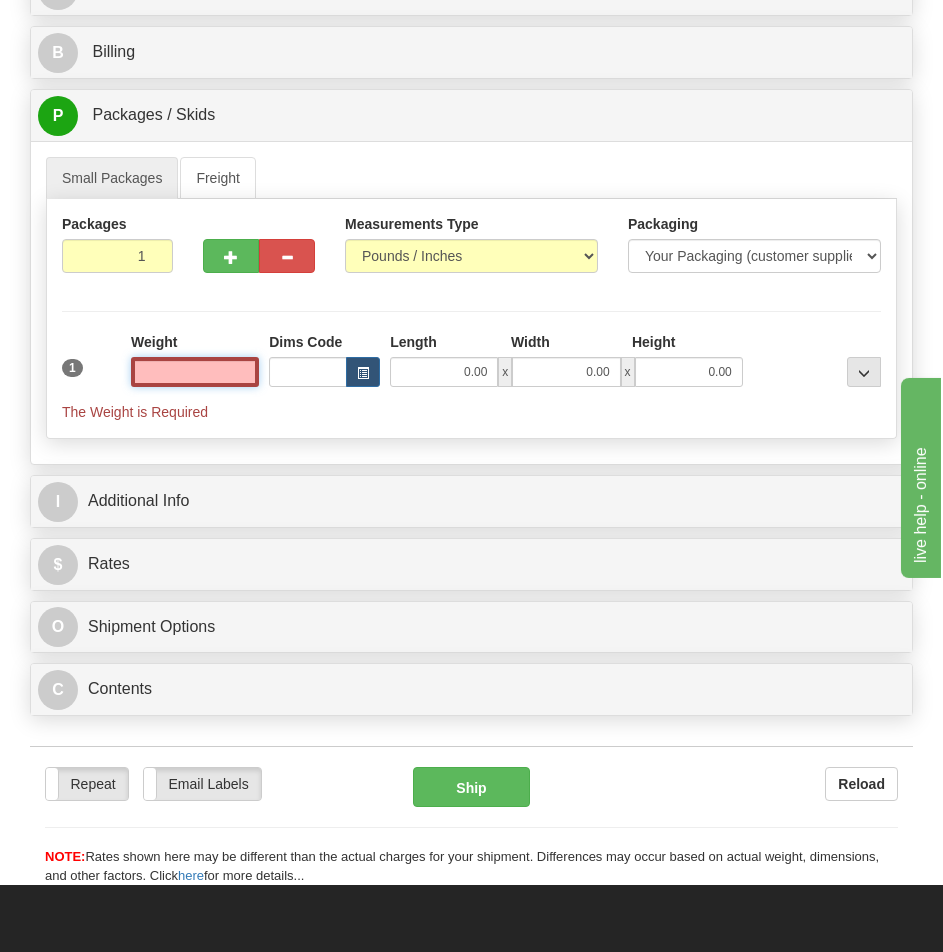 click at bounding box center (195, 372) 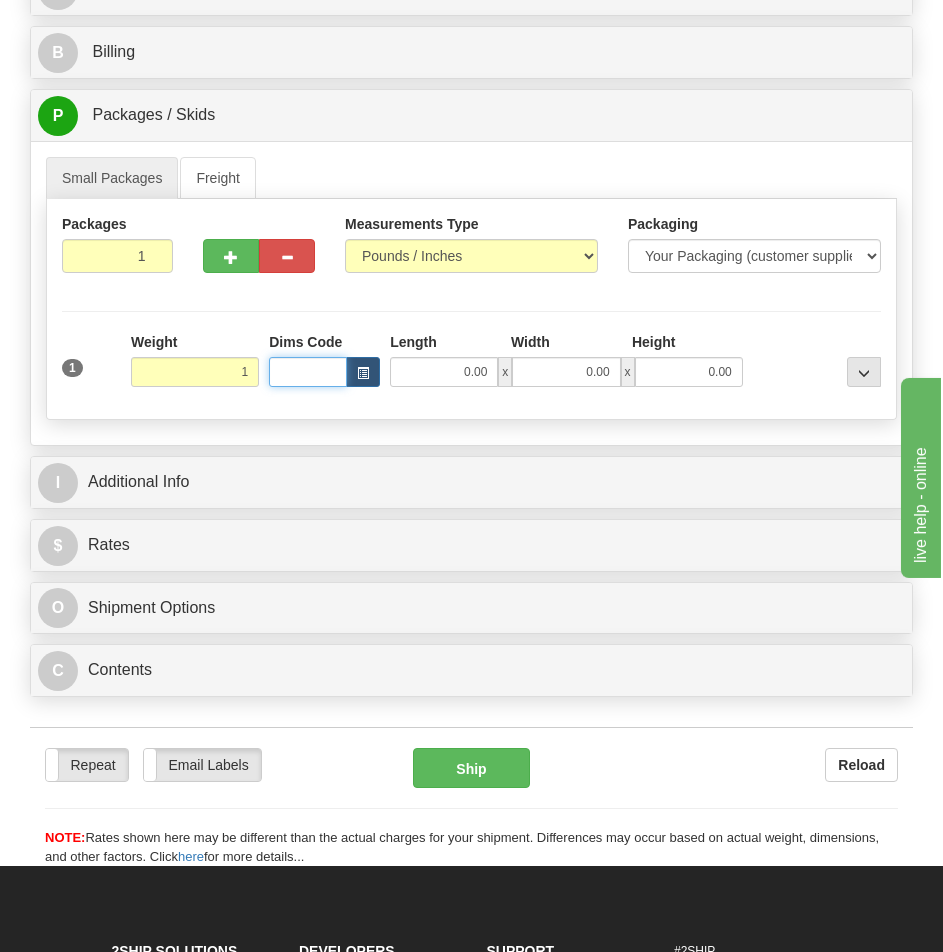 type on "1.00" 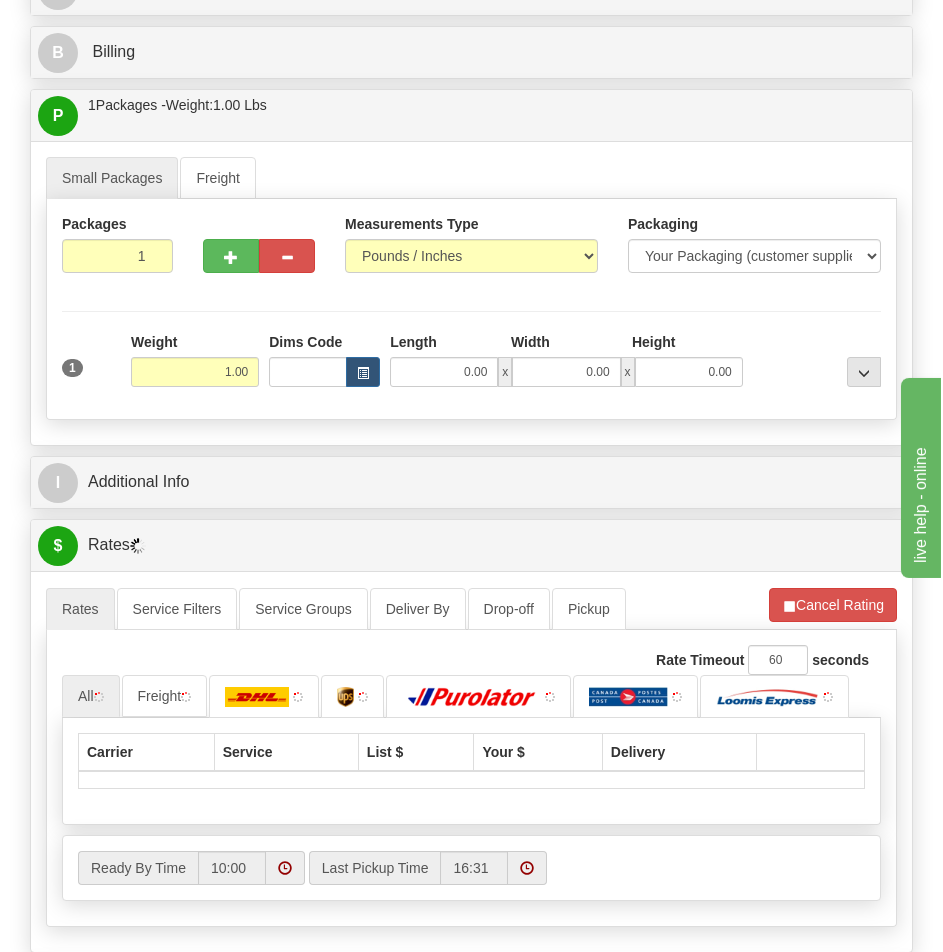 type 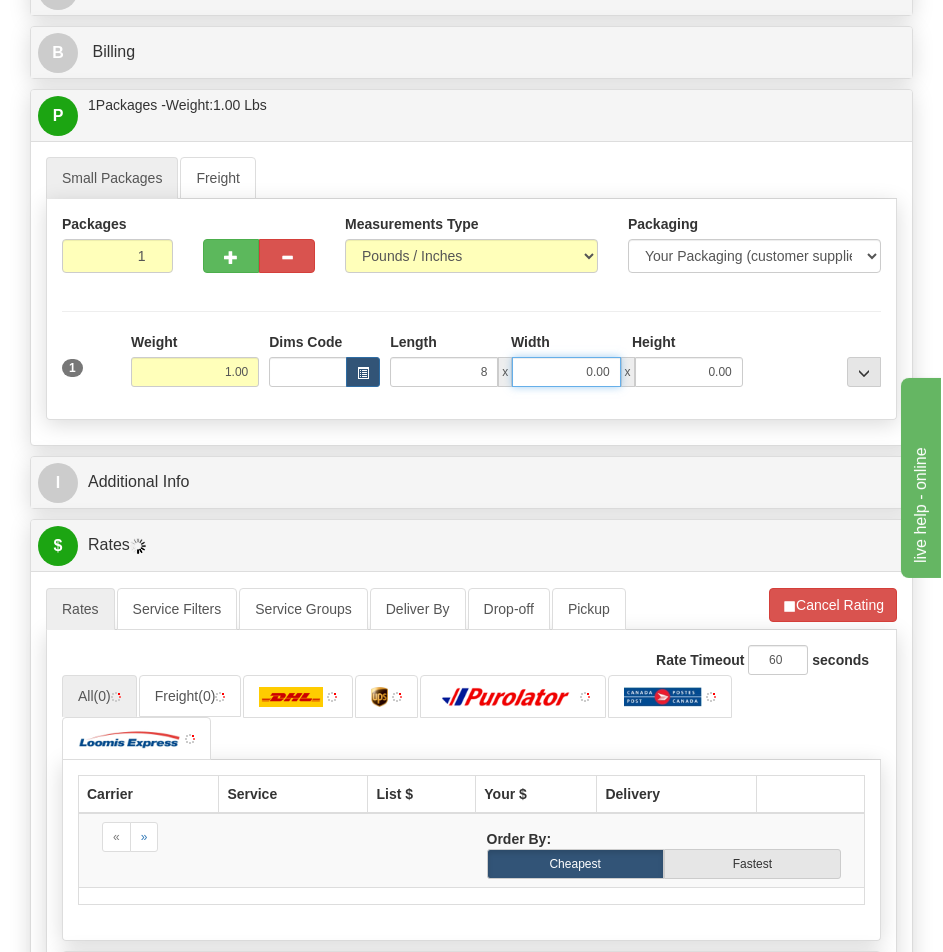 type on "8.00" 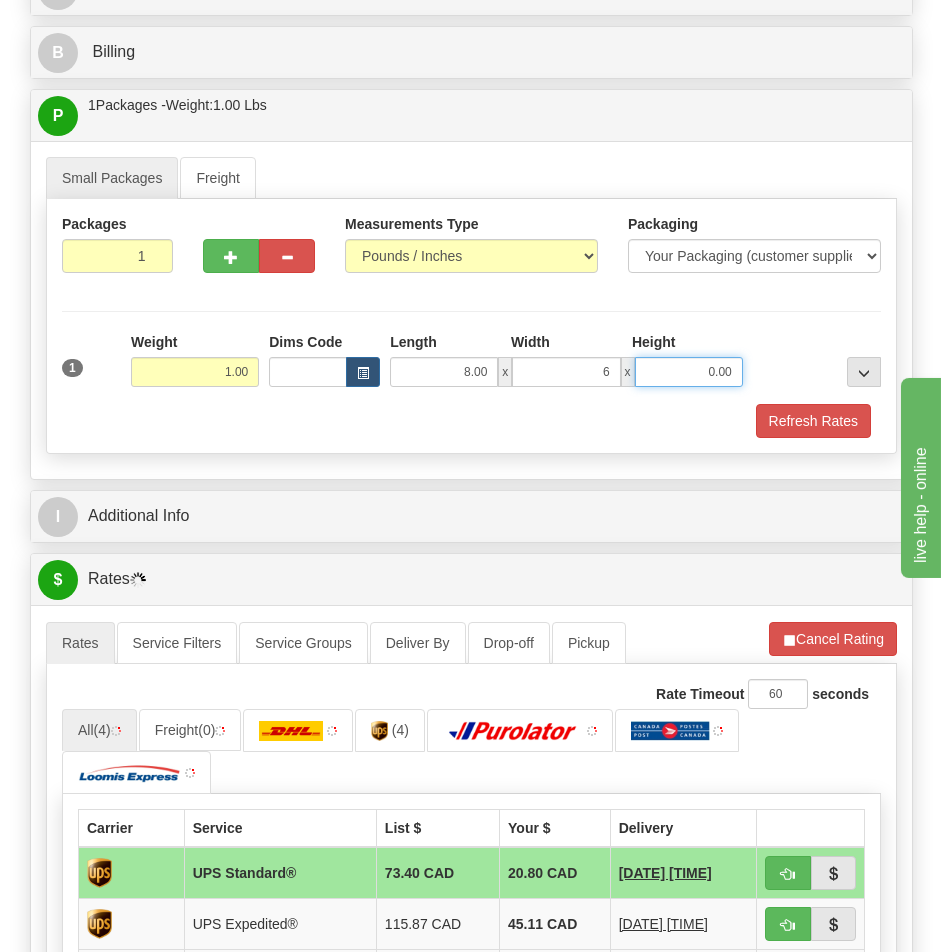 type on "6.00" 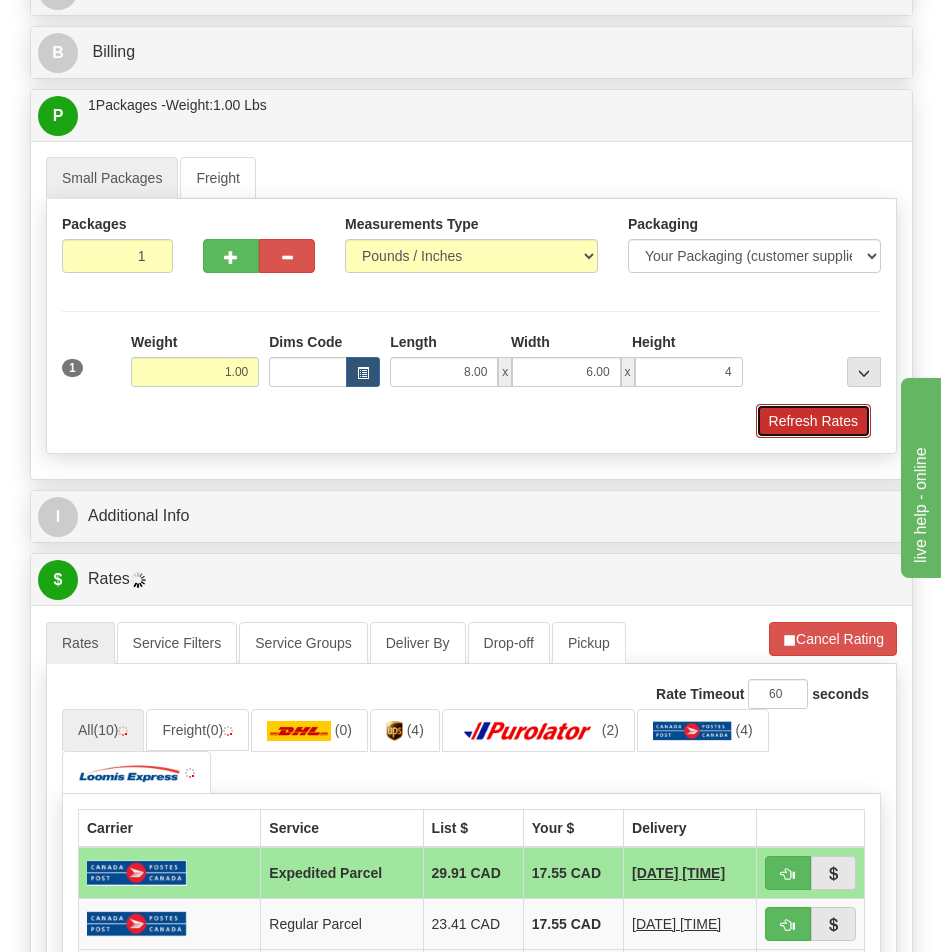 type on "4.00" 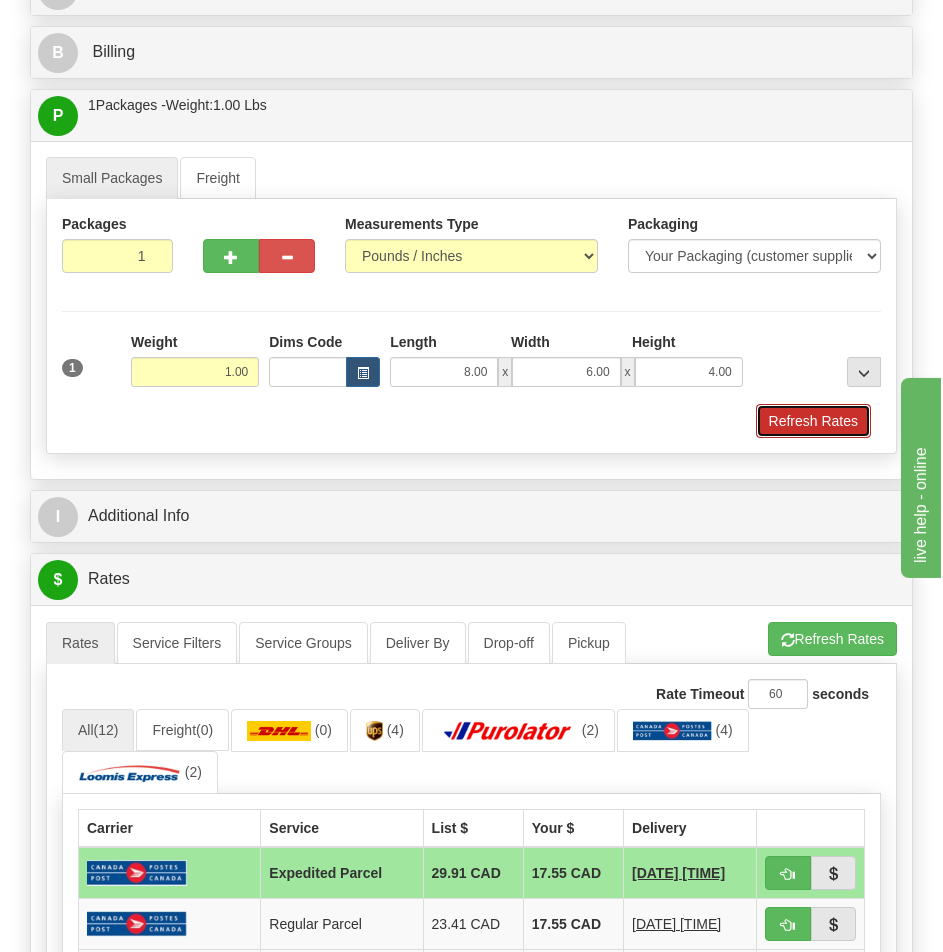 click on "Refresh Rates" at bounding box center (813, 421) 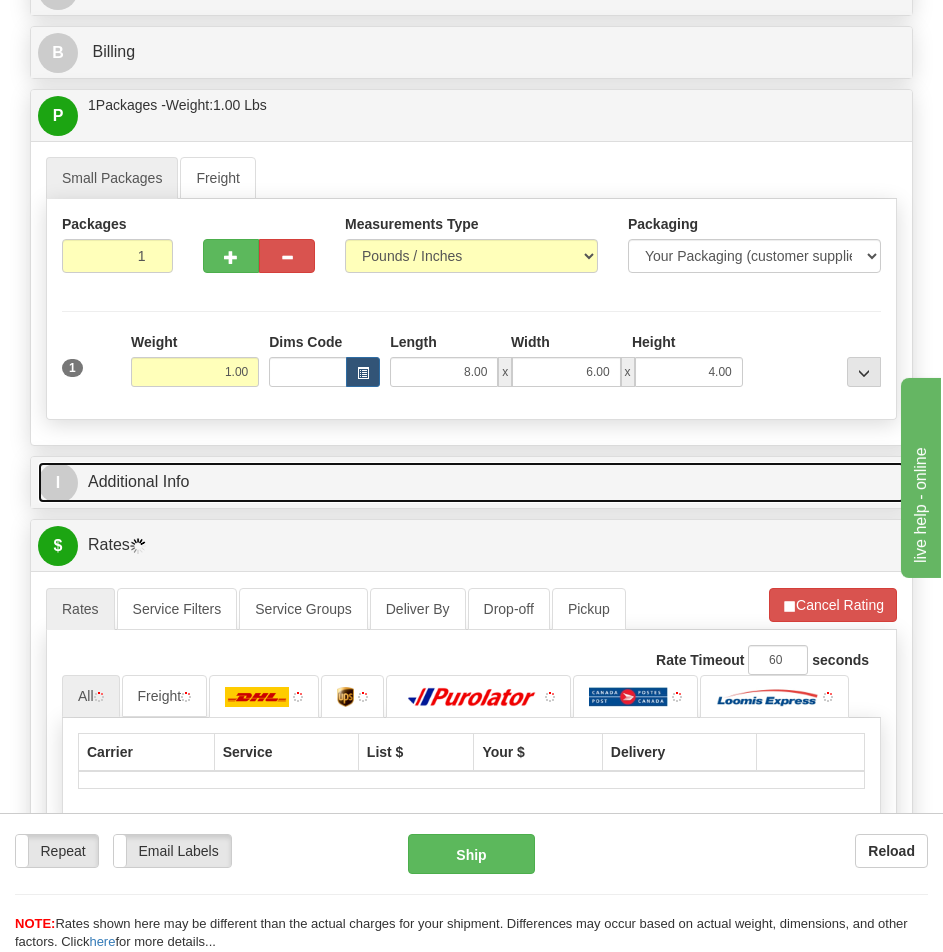click on "I Additional Info" at bounding box center [471, 482] 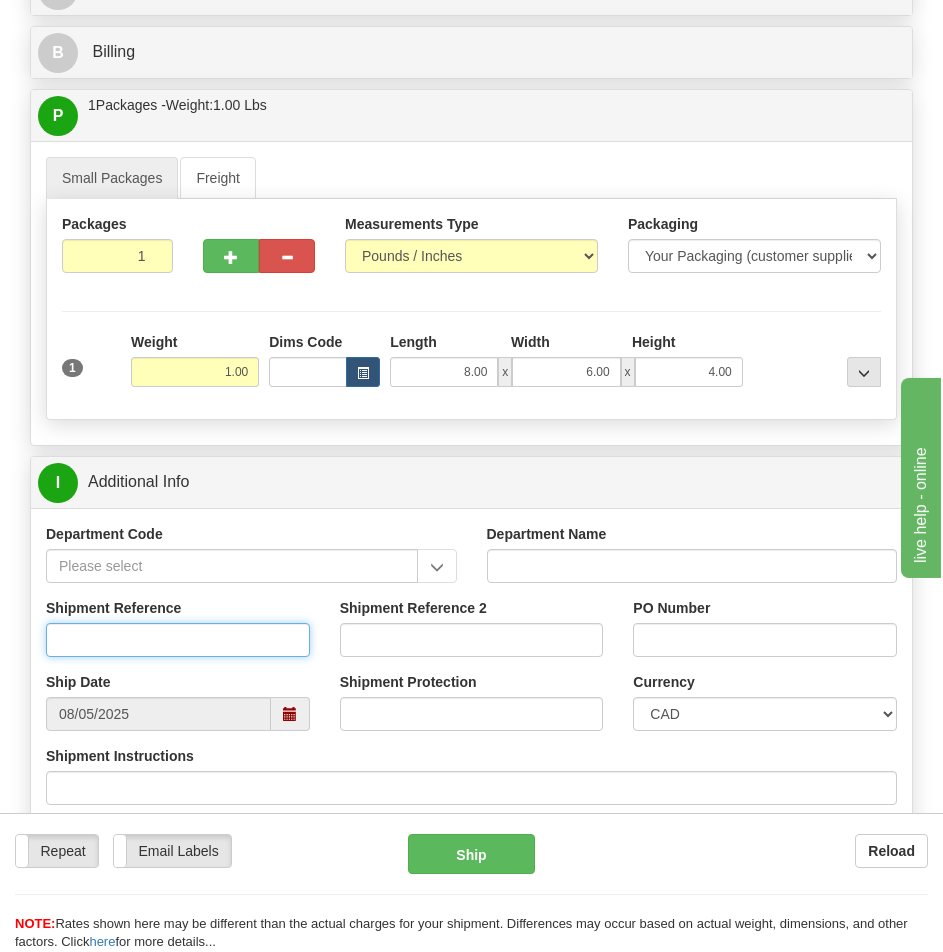 click on "Shipment Reference" at bounding box center (178, 640) 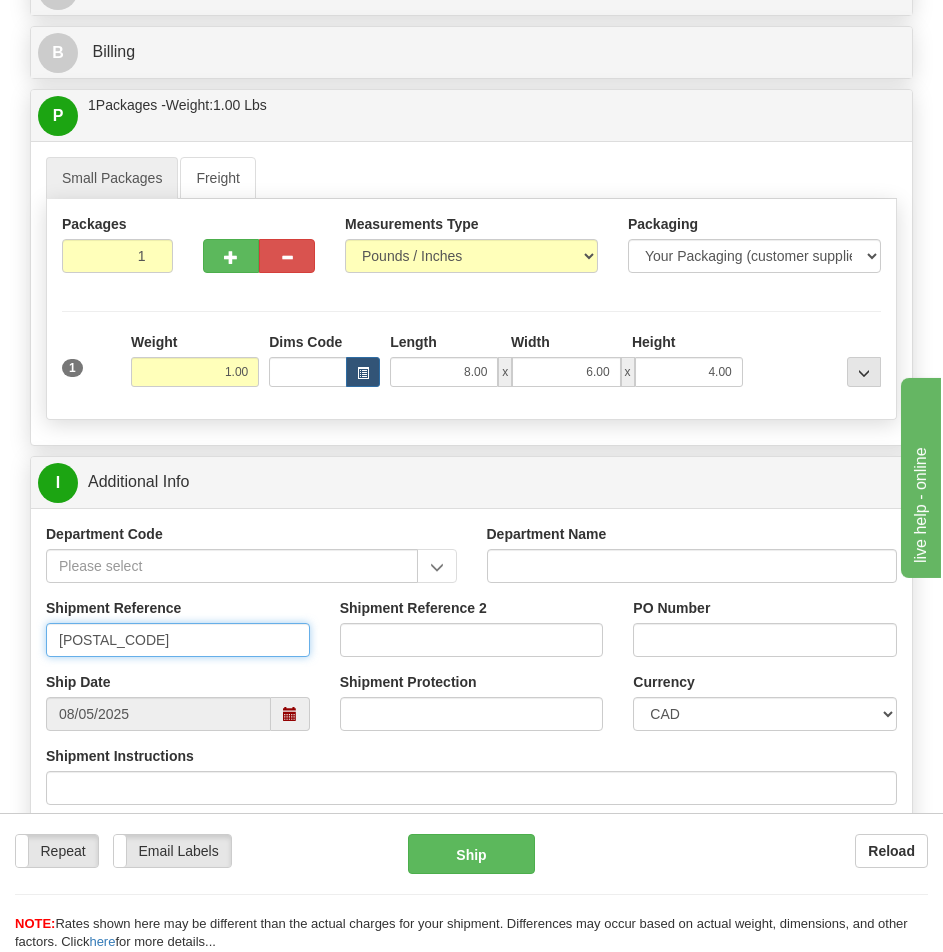type on "S45496-30232" 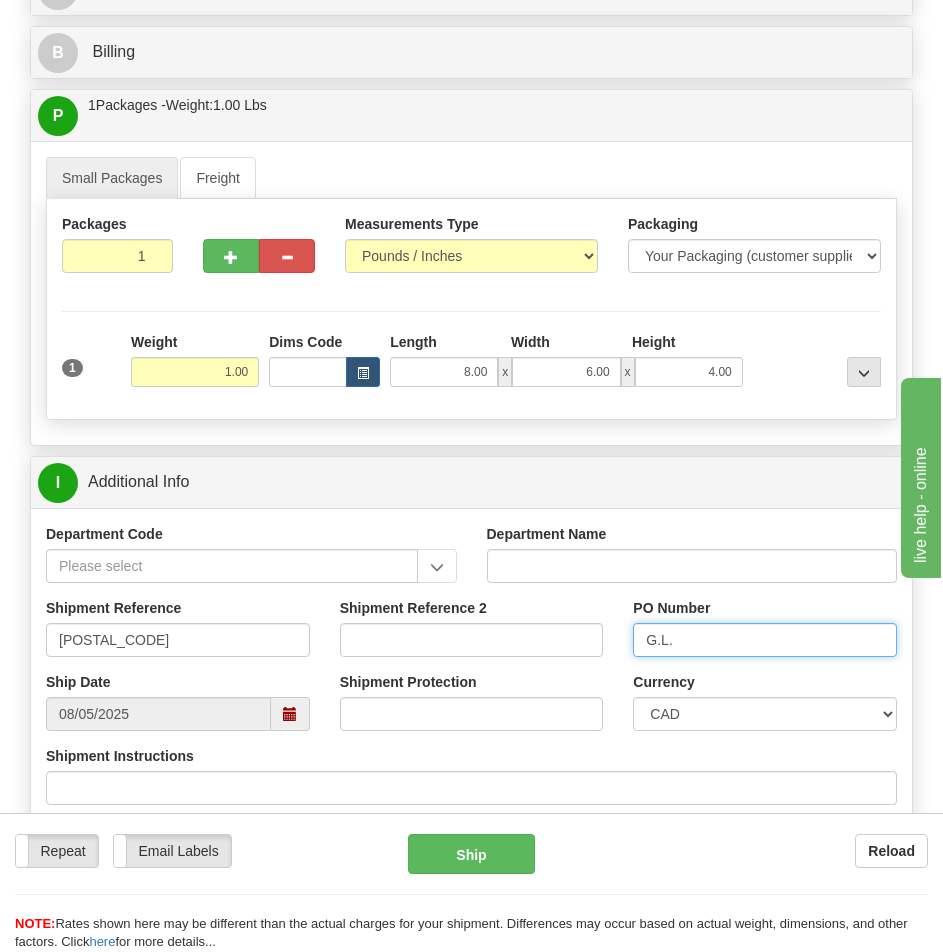 type on "G.L. code # 2700-320" 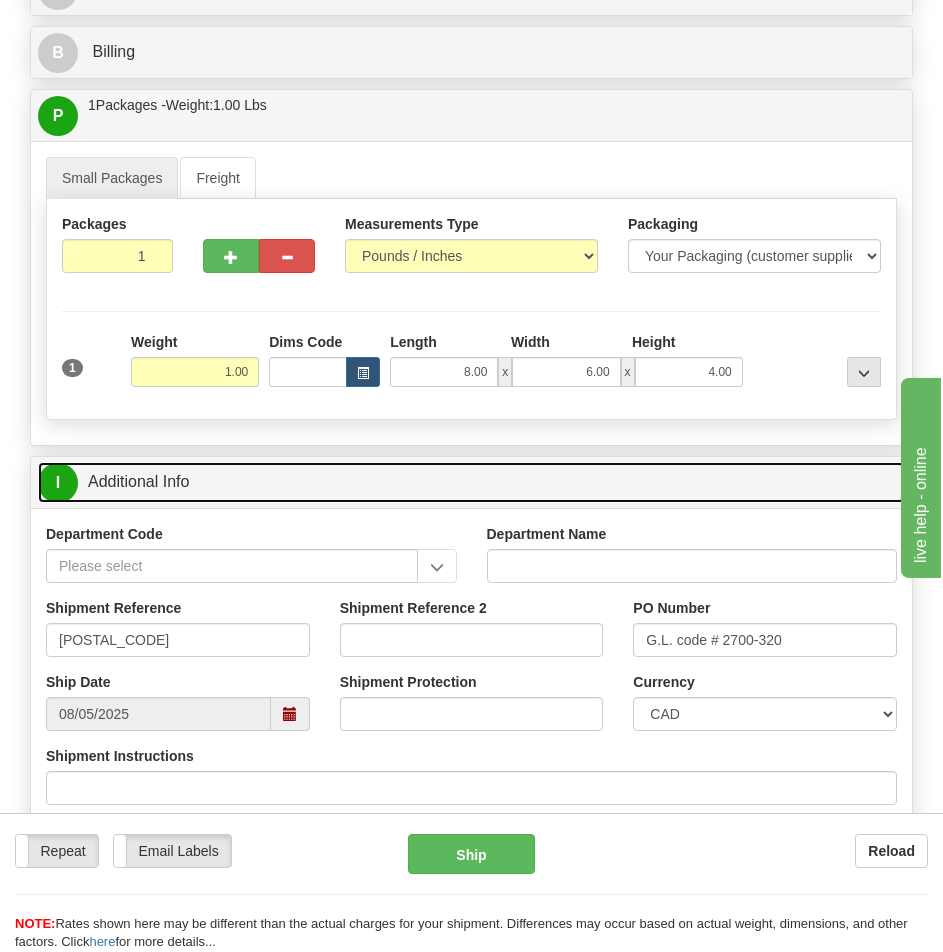 click on "I Additional Info" at bounding box center [471, 482] 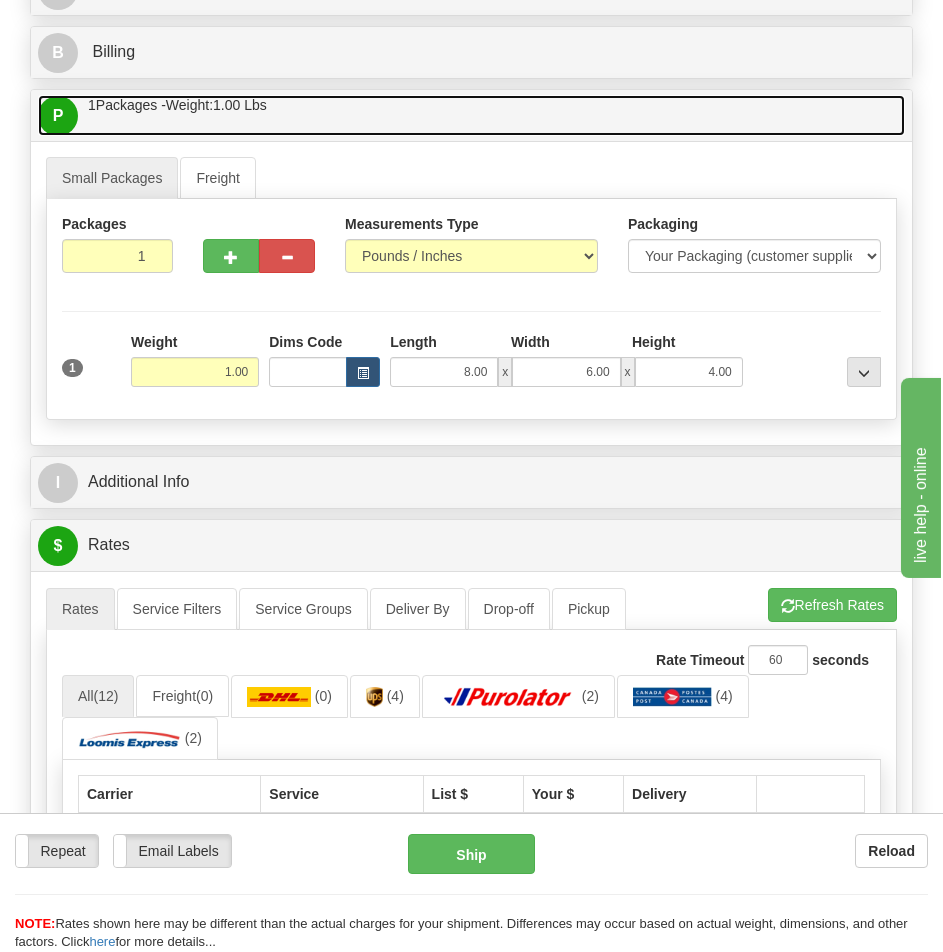 click on "P
Packages / Skids
1
Packages -
Weight:  1.00   Lbs
1
Skids -
Weight:  NaN   Lbs" at bounding box center (471, 115) 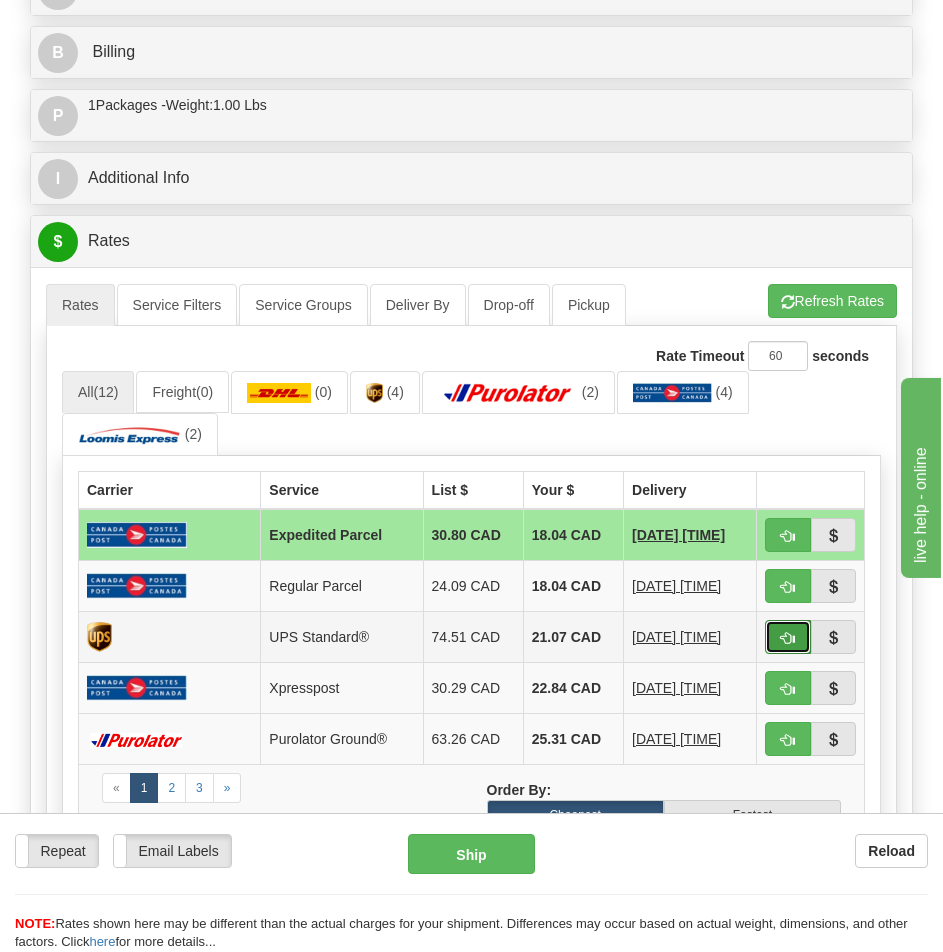 click at bounding box center (788, 637) 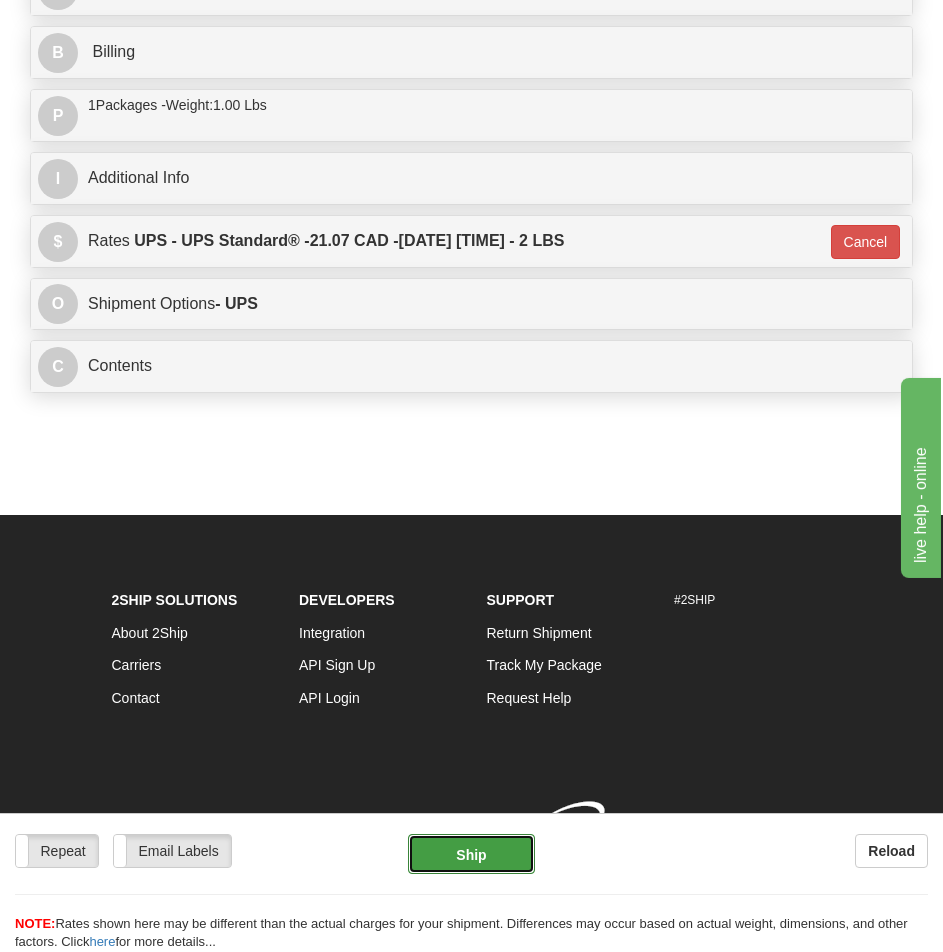 click on "Ship" at bounding box center (471, 854) 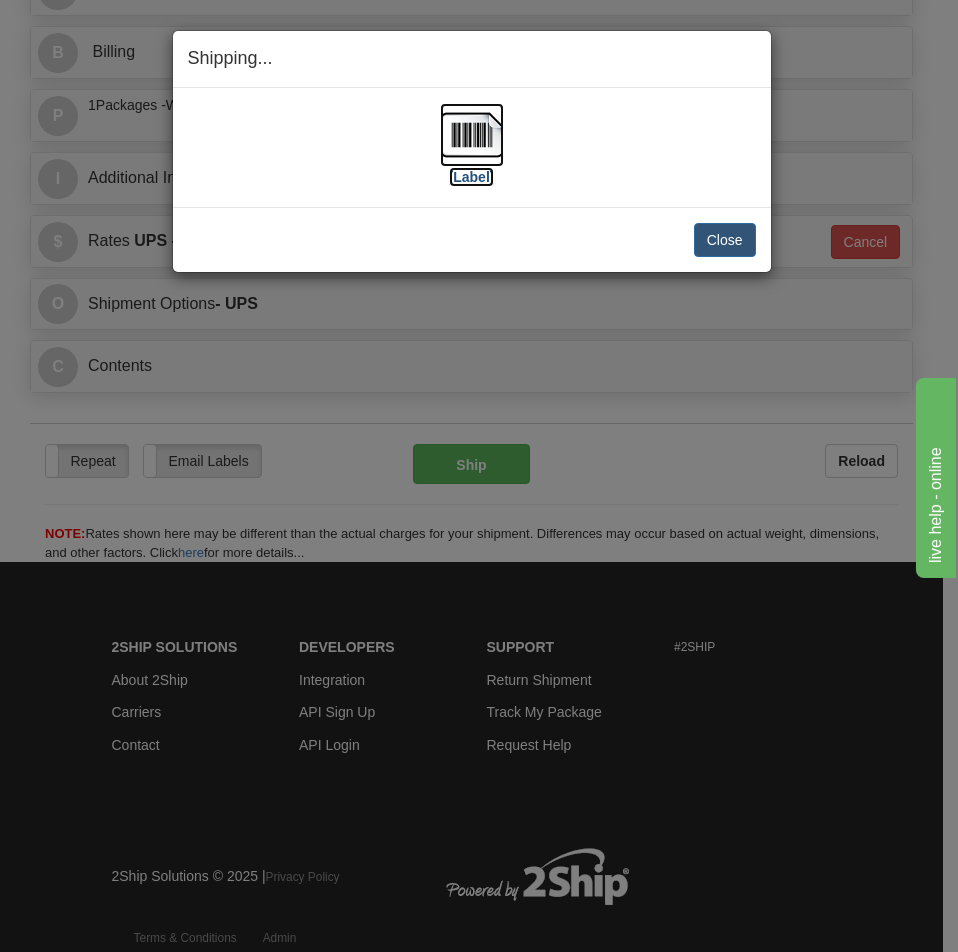 click at bounding box center [472, 135] 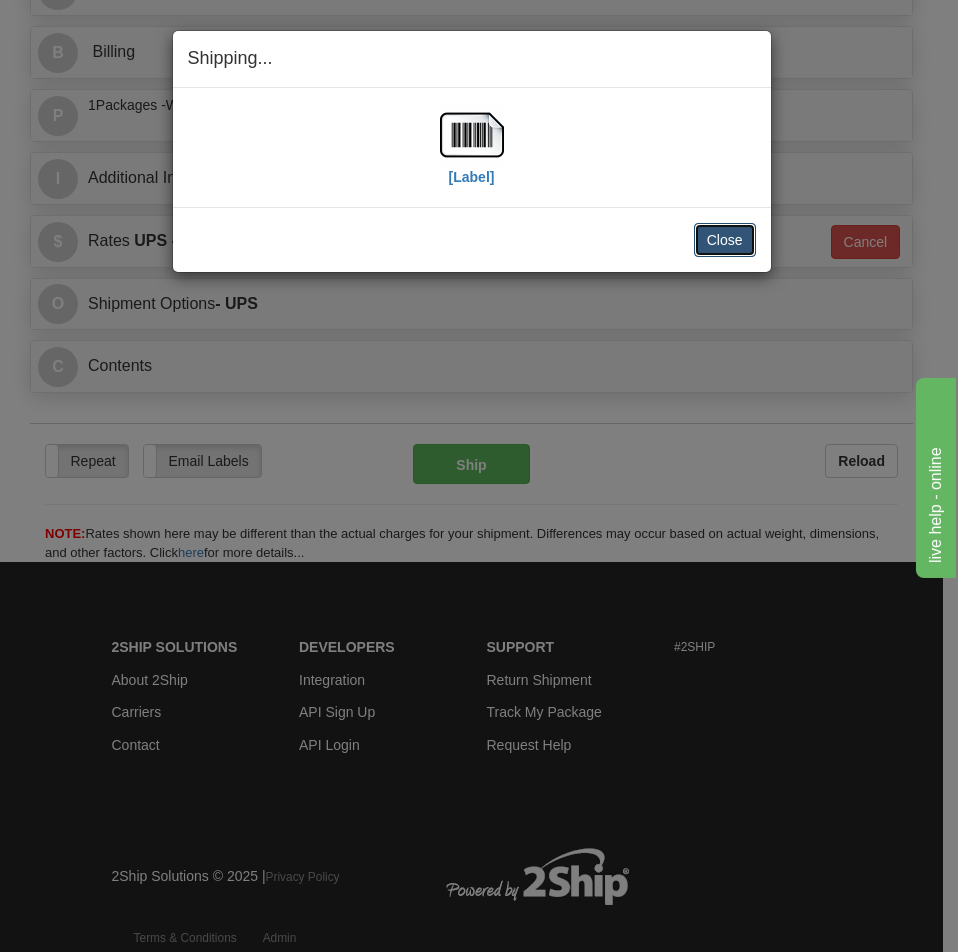 click on "Close" at bounding box center [725, 240] 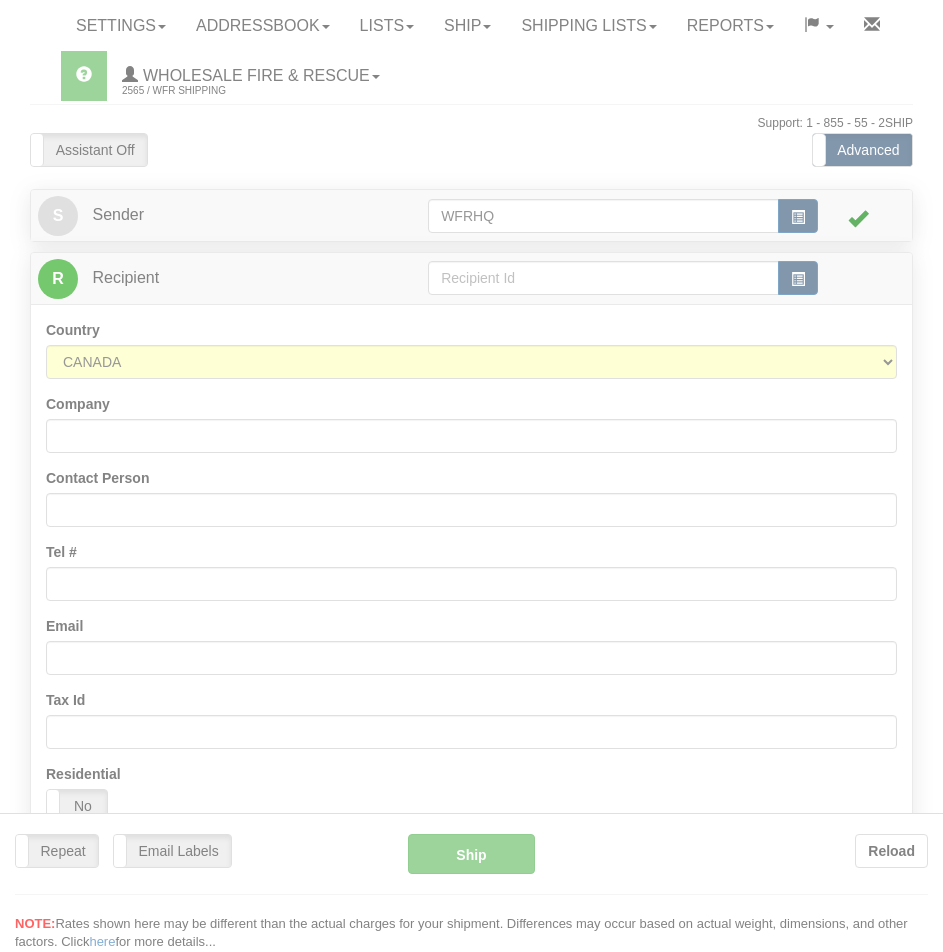 scroll, scrollTop: 0, scrollLeft: 0, axis: both 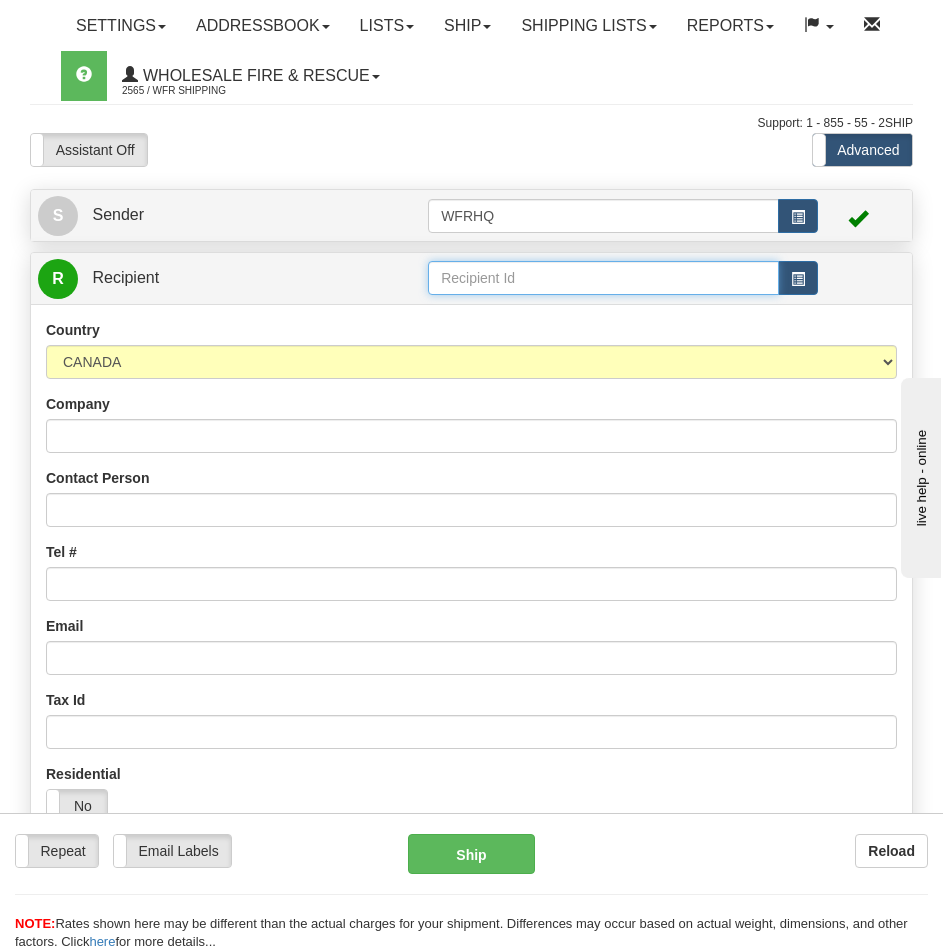 click at bounding box center (603, 278) 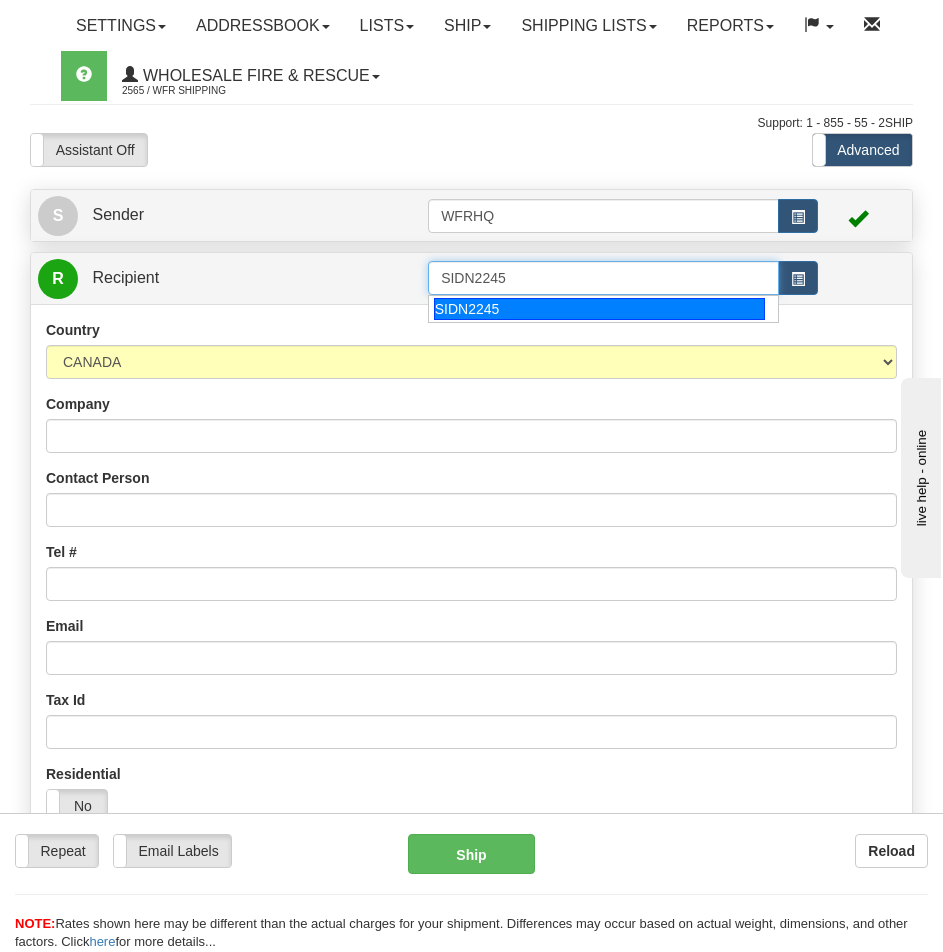 type on "SIDN2245" 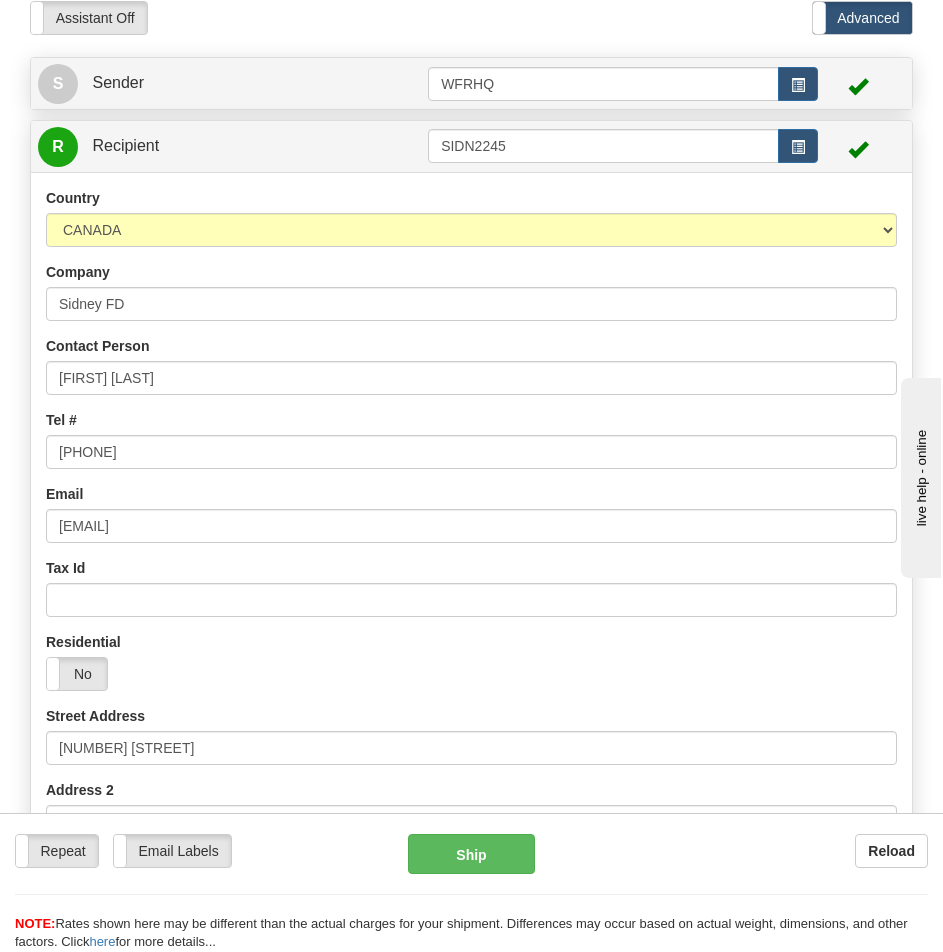 scroll, scrollTop: 118, scrollLeft: 0, axis: vertical 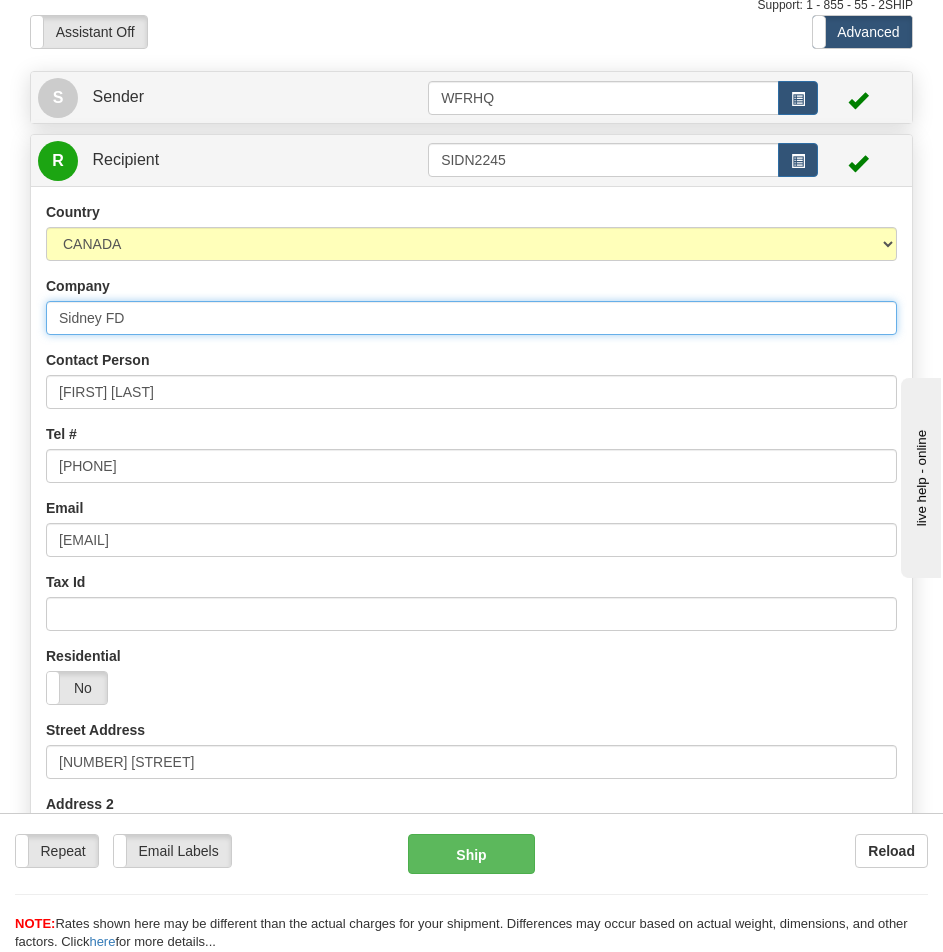 type on "0.00" 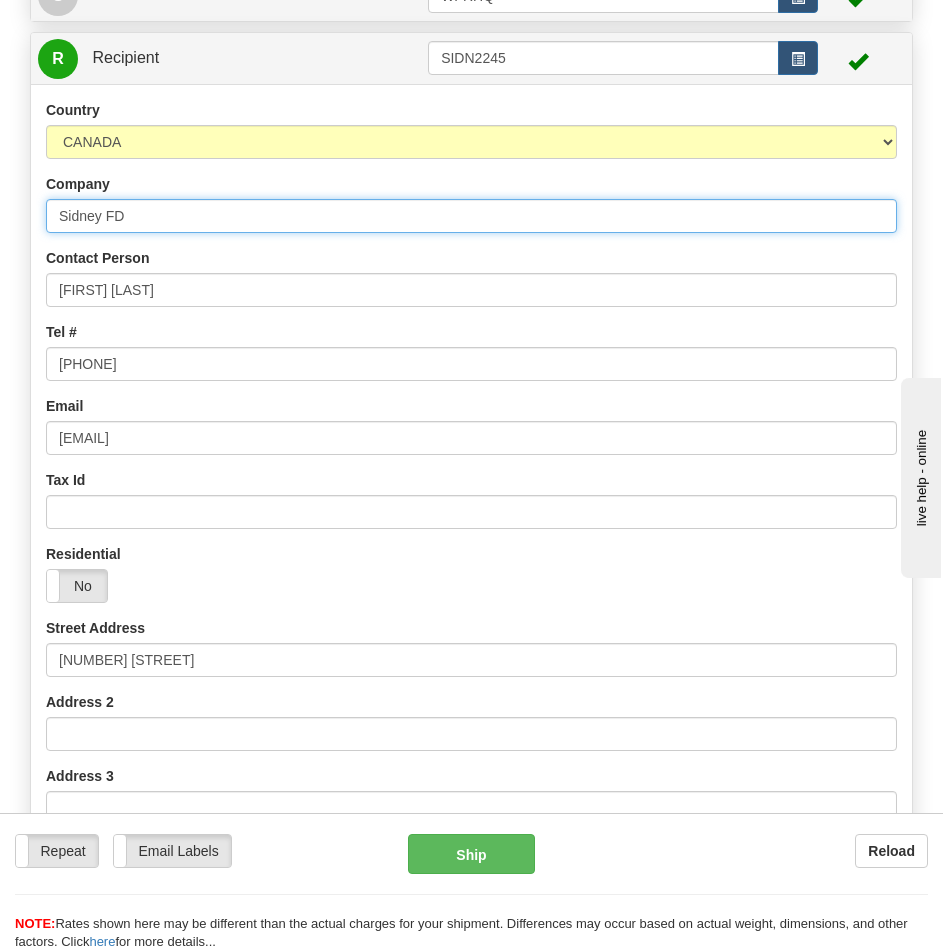 scroll, scrollTop: 0, scrollLeft: 0, axis: both 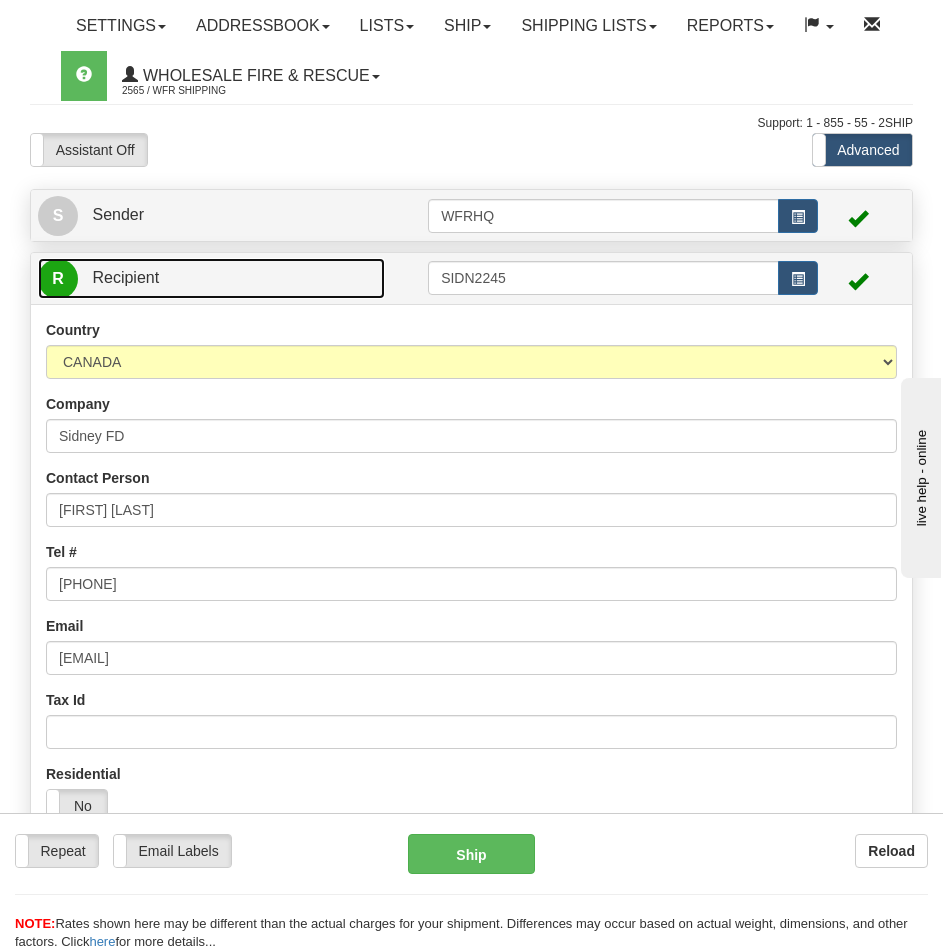 click on "R
Recipient" at bounding box center [211, 278] 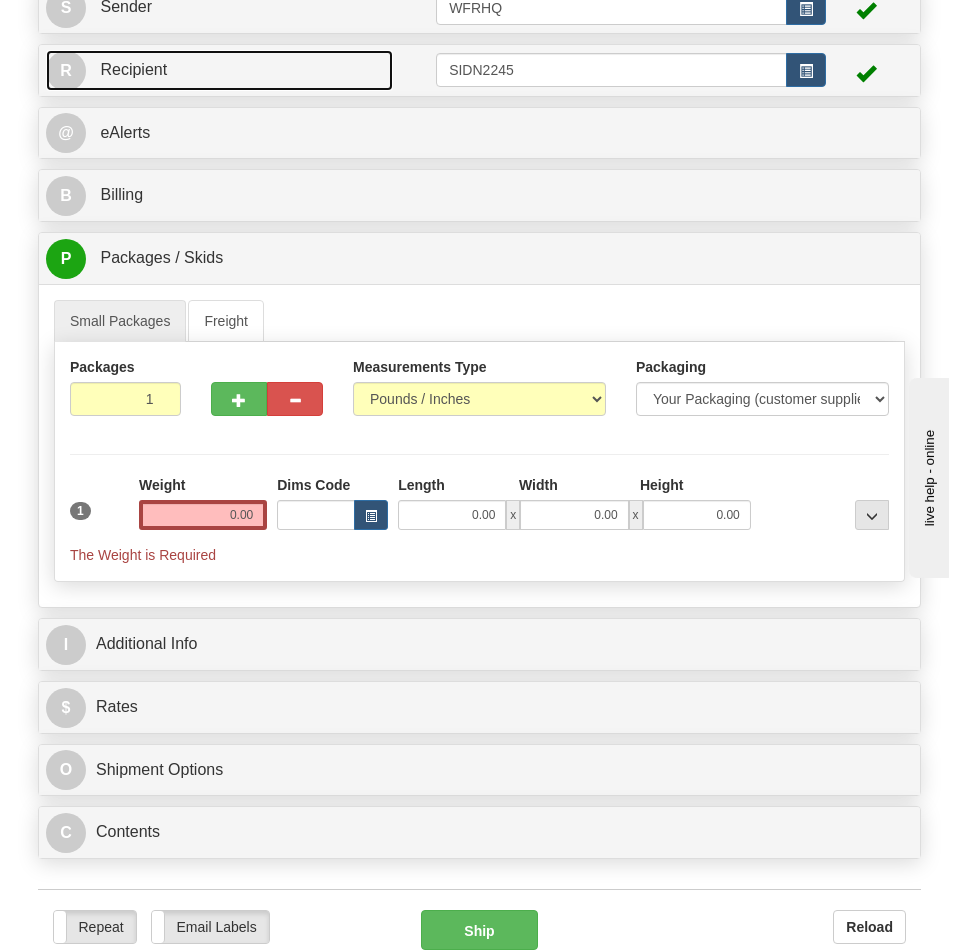 scroll, scrollTop: 400, scrollLeft: 0, axis: vertical 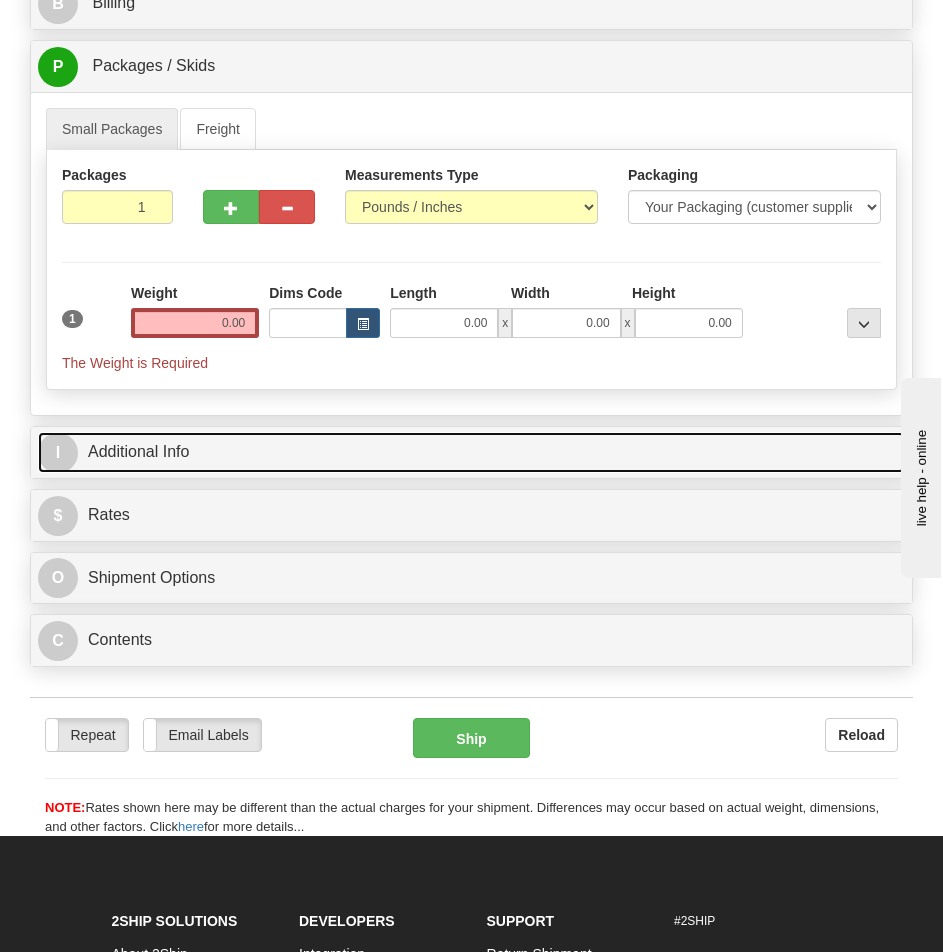 click on "I Additional Info" at bounding box center [471, 452] 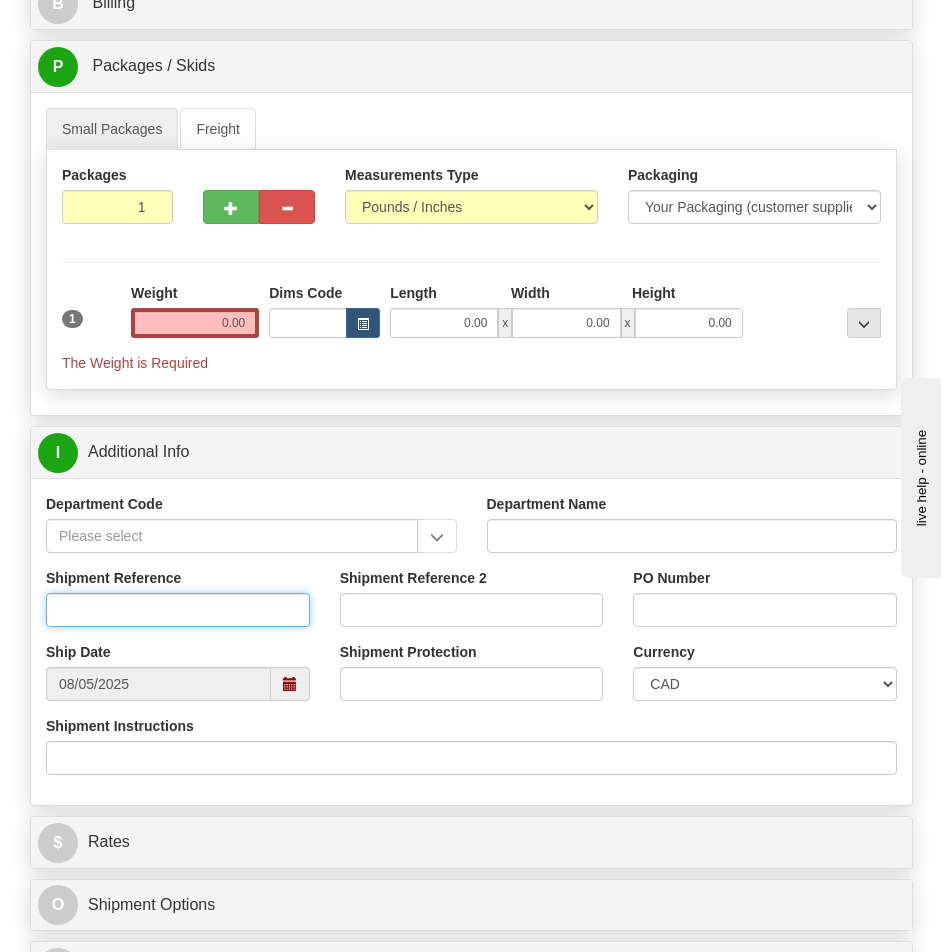 click on "Shipment Reference" at bounding box center [178, 610] 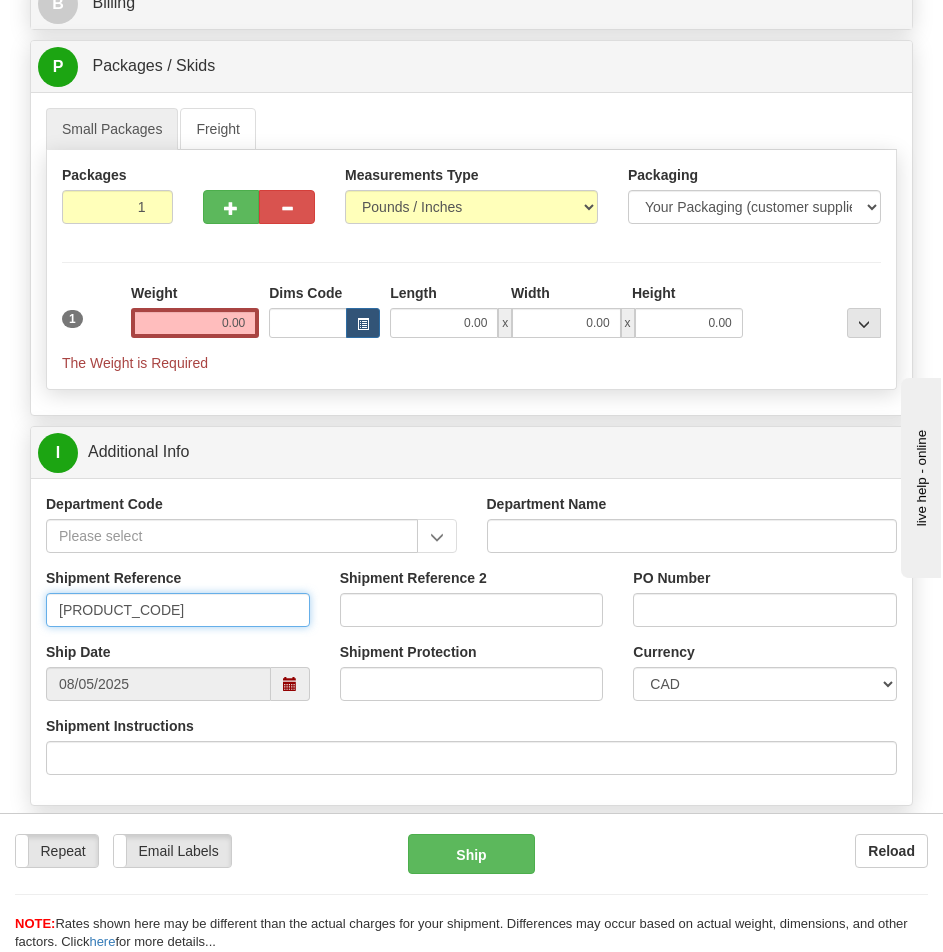 type on "[PRODUCT_CODE]" 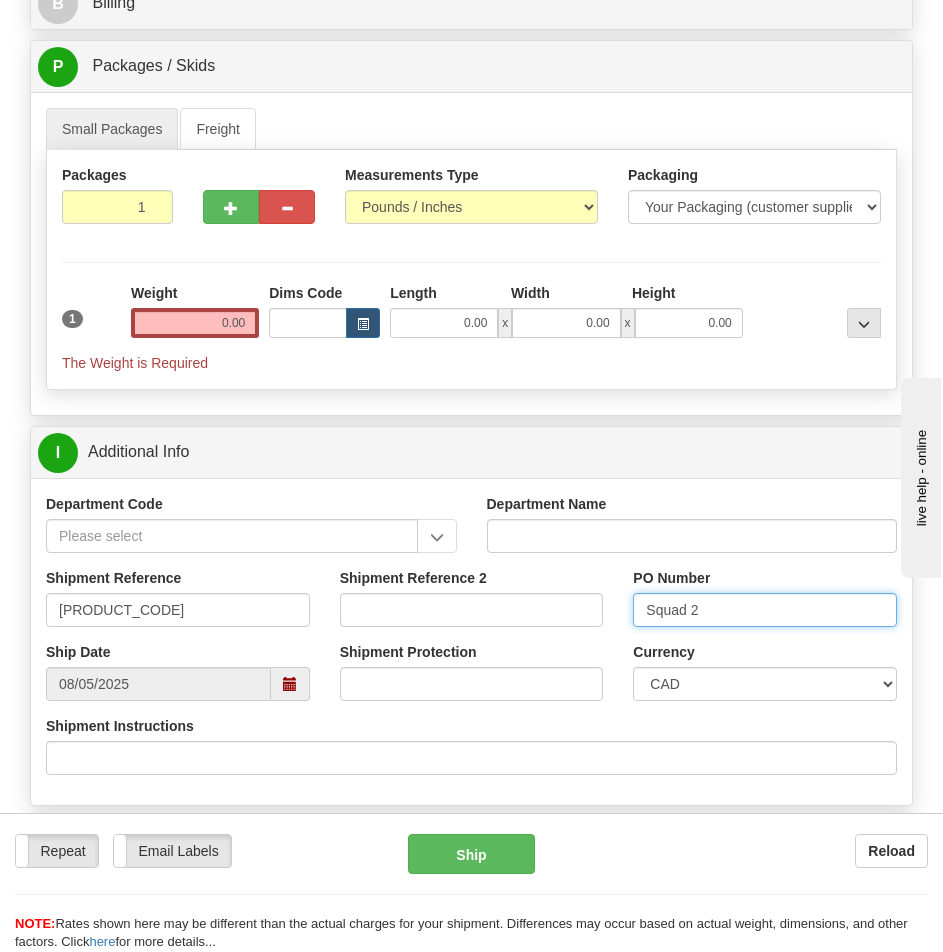 type on "Squad 2" 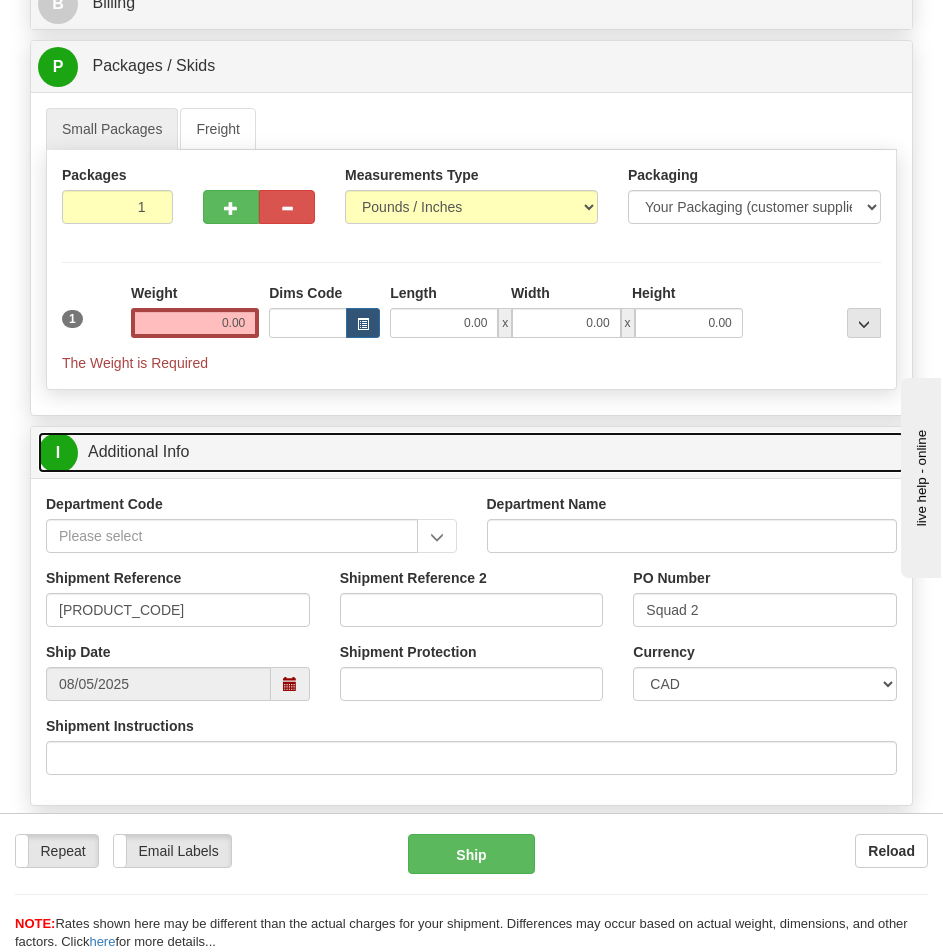 click on "I Additional Info" at bounding box center [471, 452] 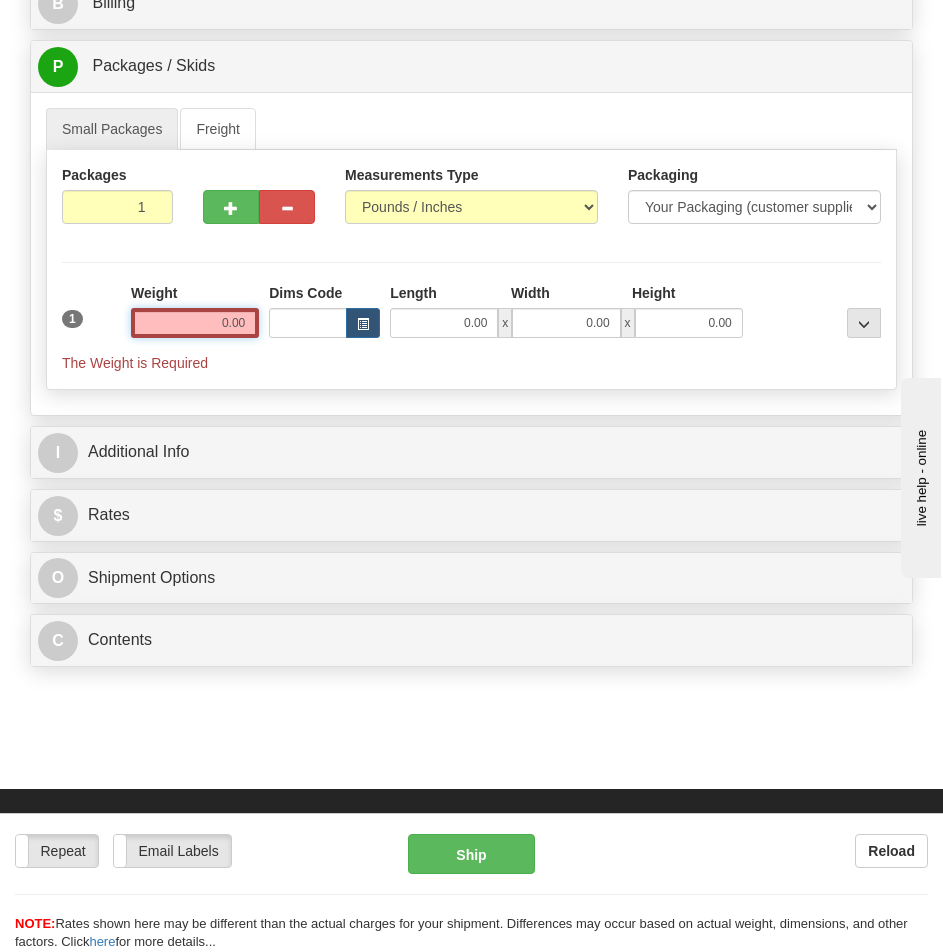 click on "0.00" at bounding box center [195, 323] 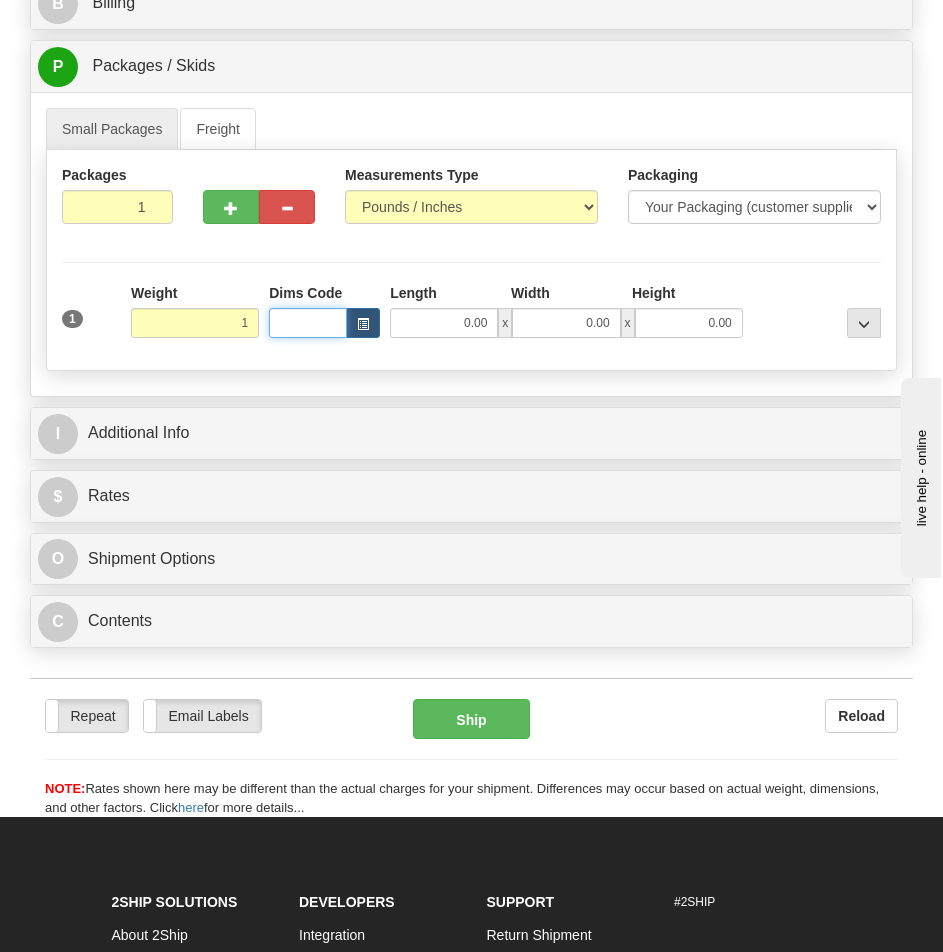 type on "1.00" 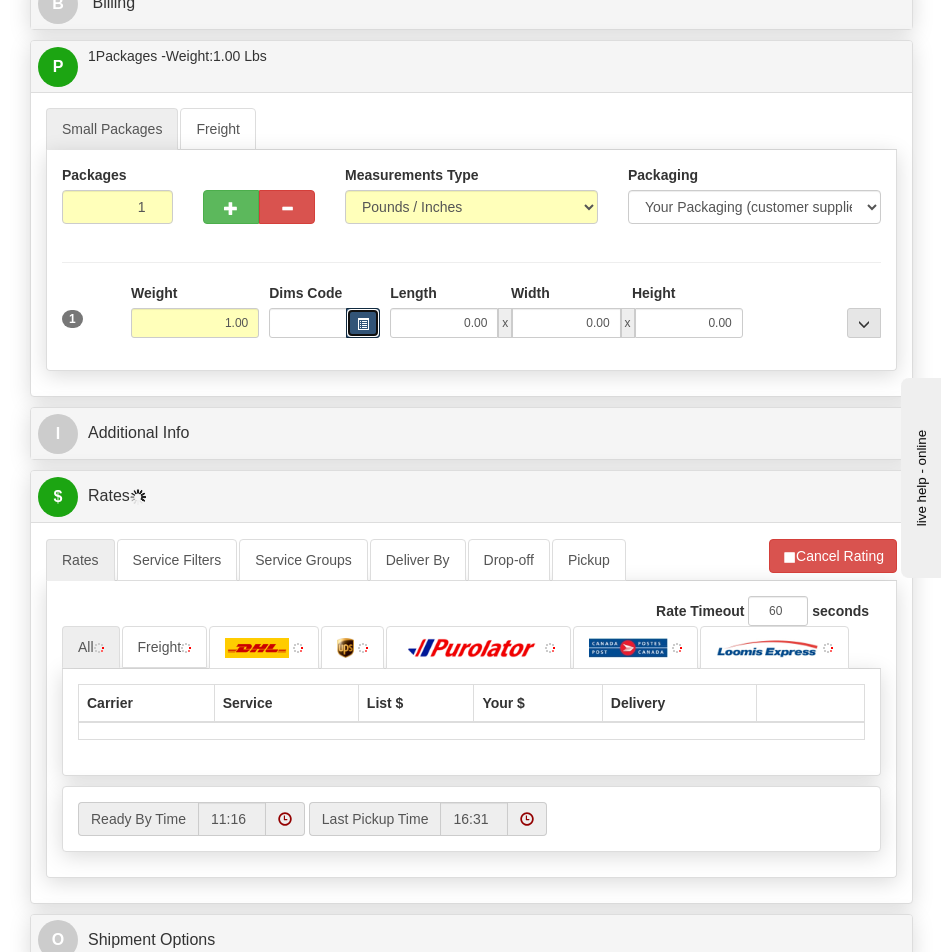 type 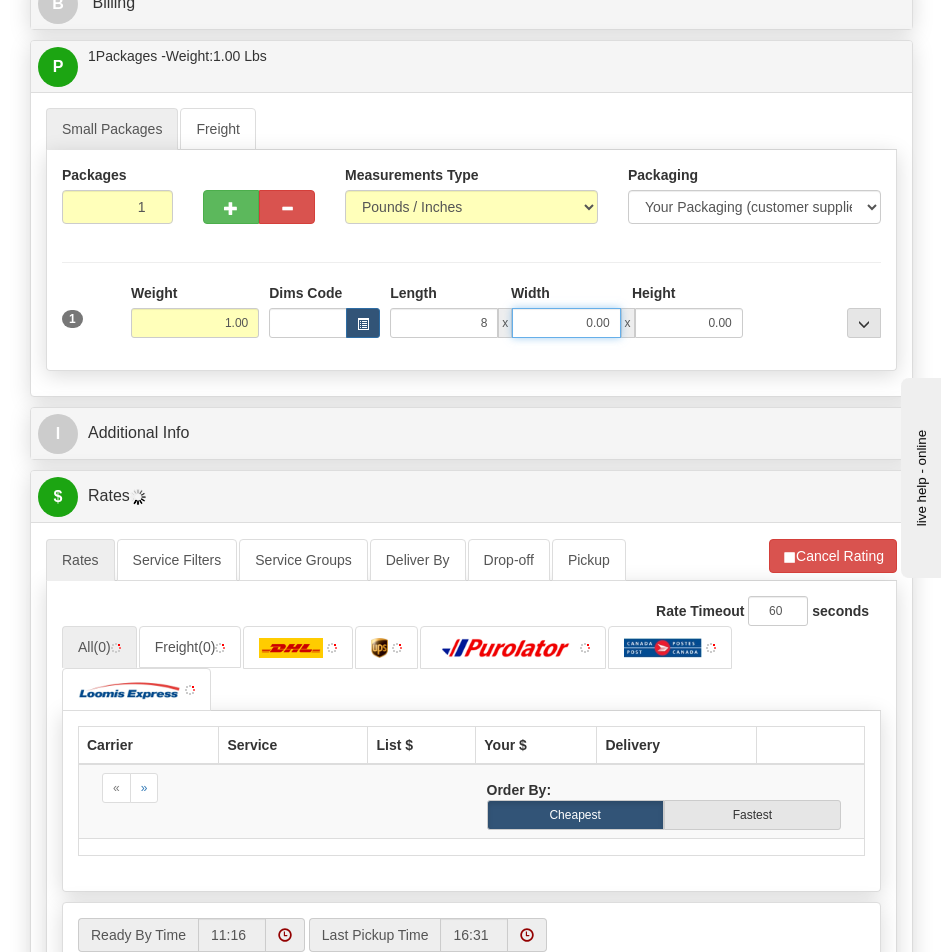 type on "8.00" 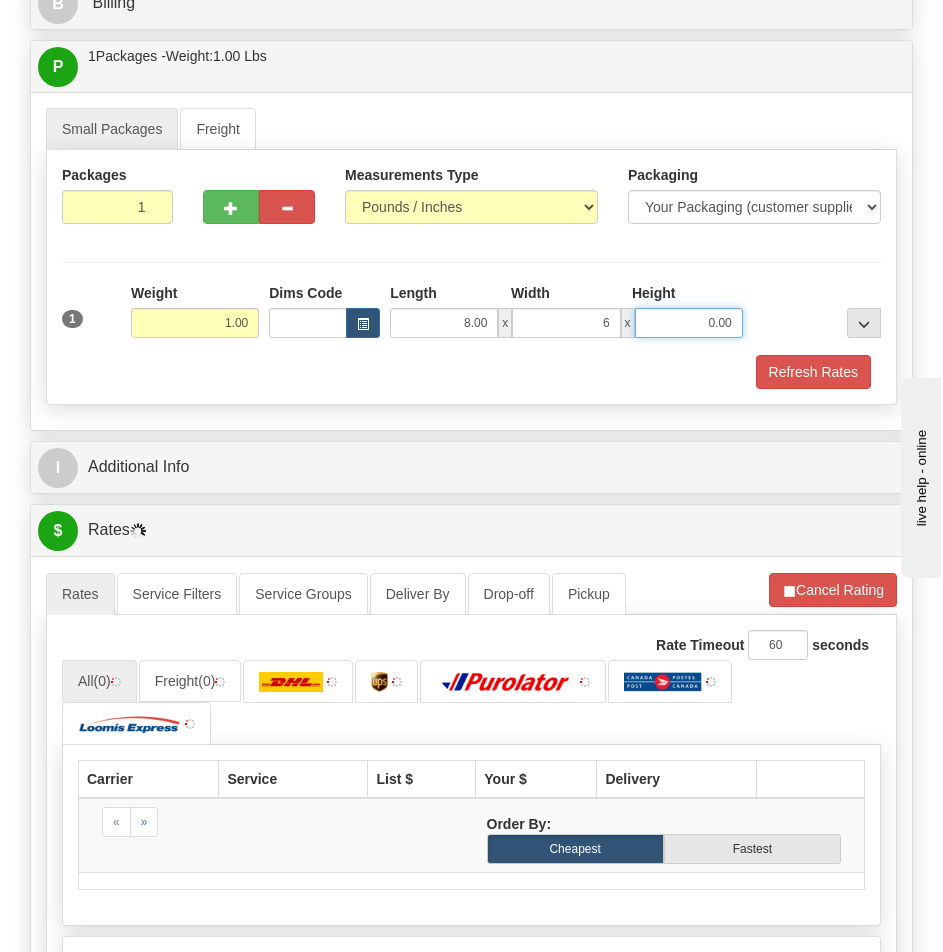 type on "6.00" 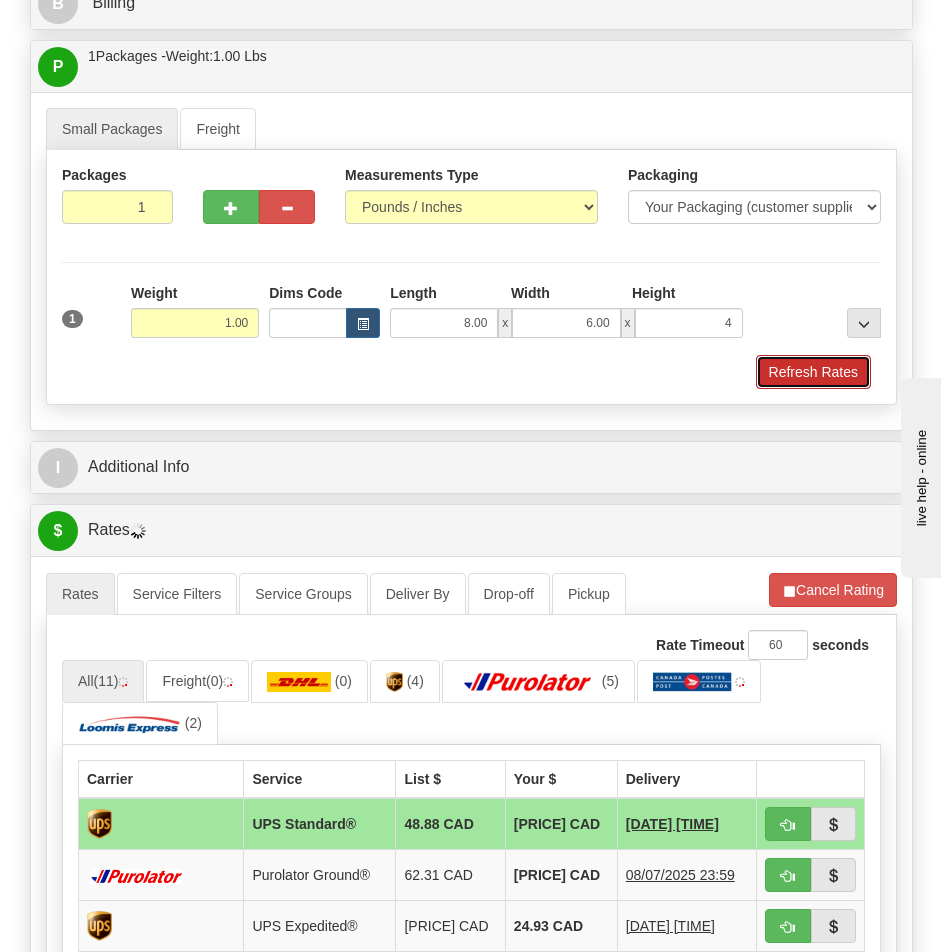 type on "4.00" 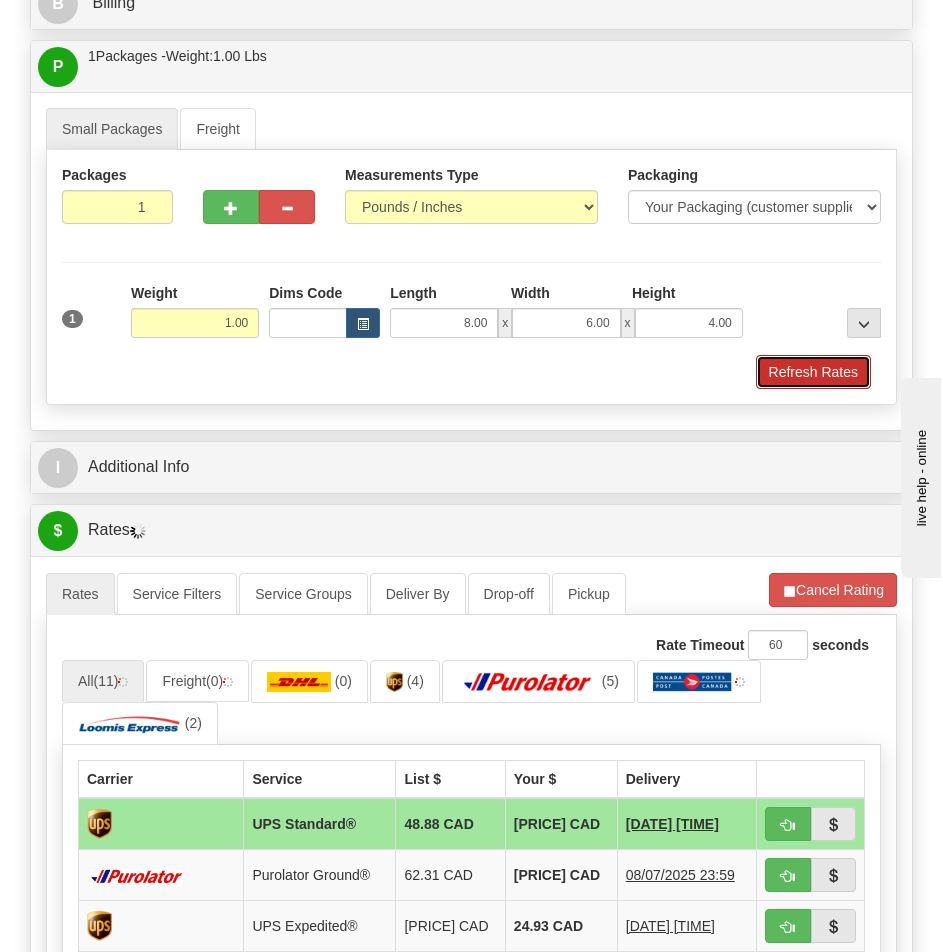 click on "Refresh Rates" at bounding box center (813, 372) 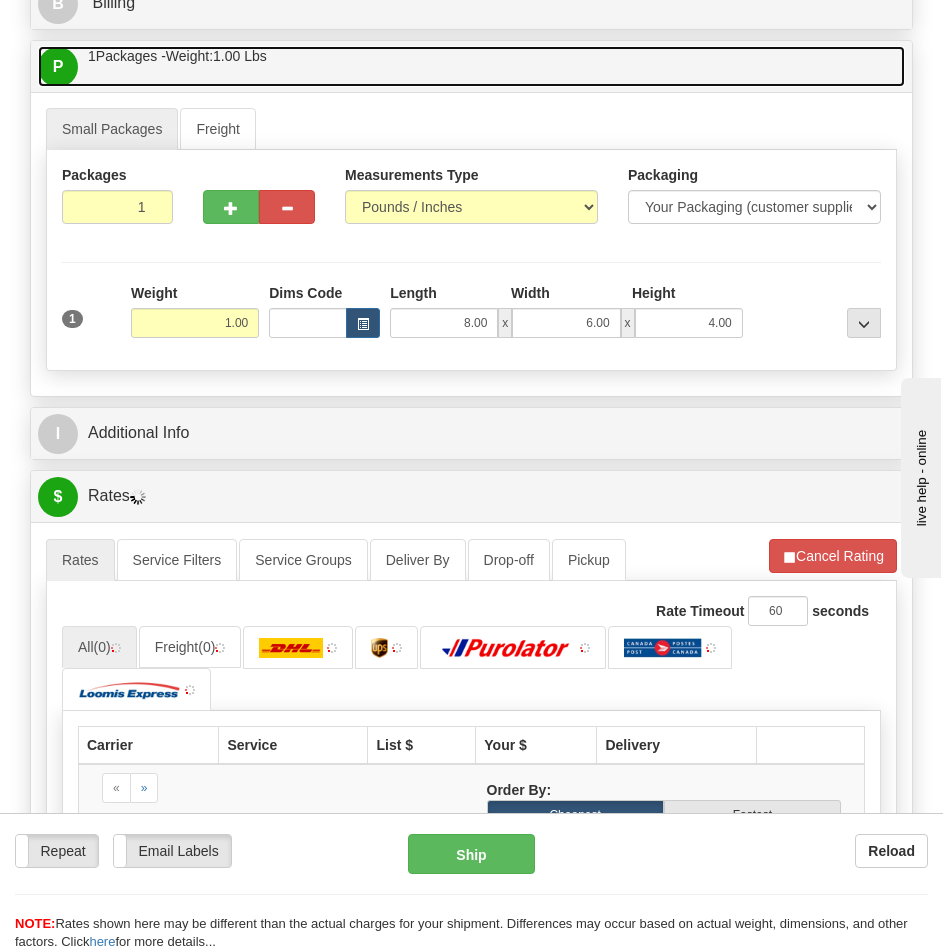 click on "P
Packages / Skids
1
Packages -
Weight:  1.00   Lbs
1
Skids -
Weight:  NaN   Lbs" at bounding box center [471, 66] 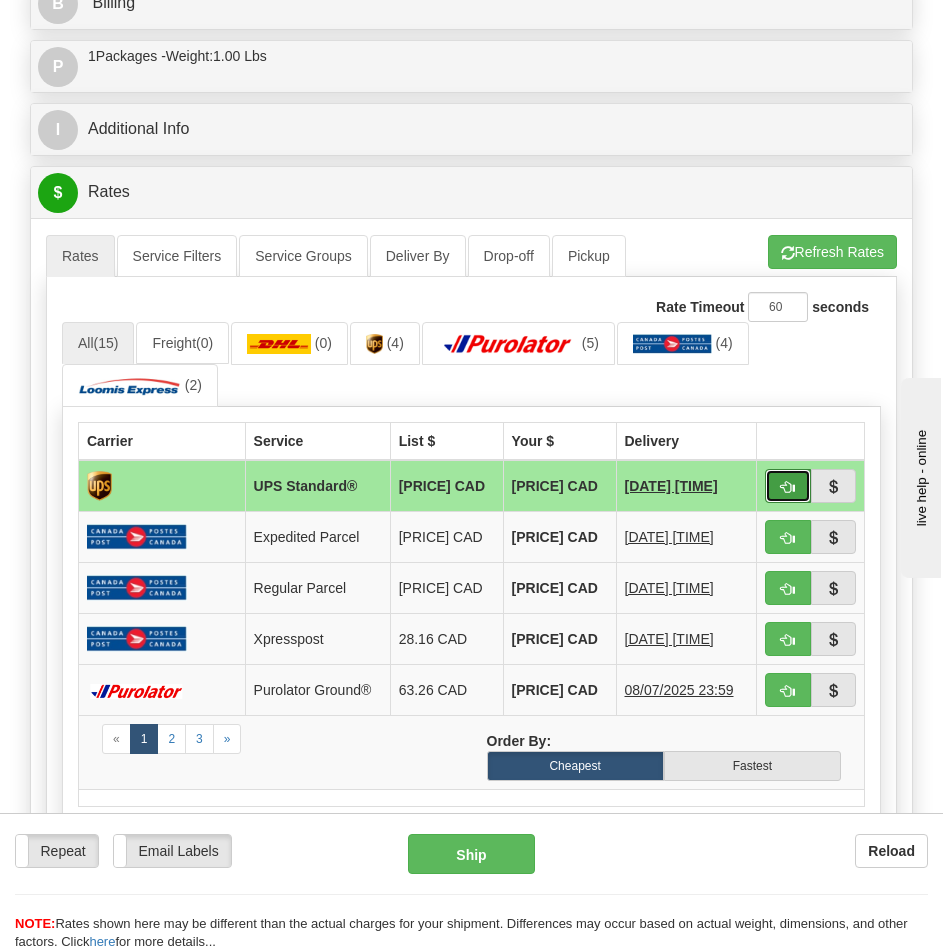 click at bounding box center (788, 487) 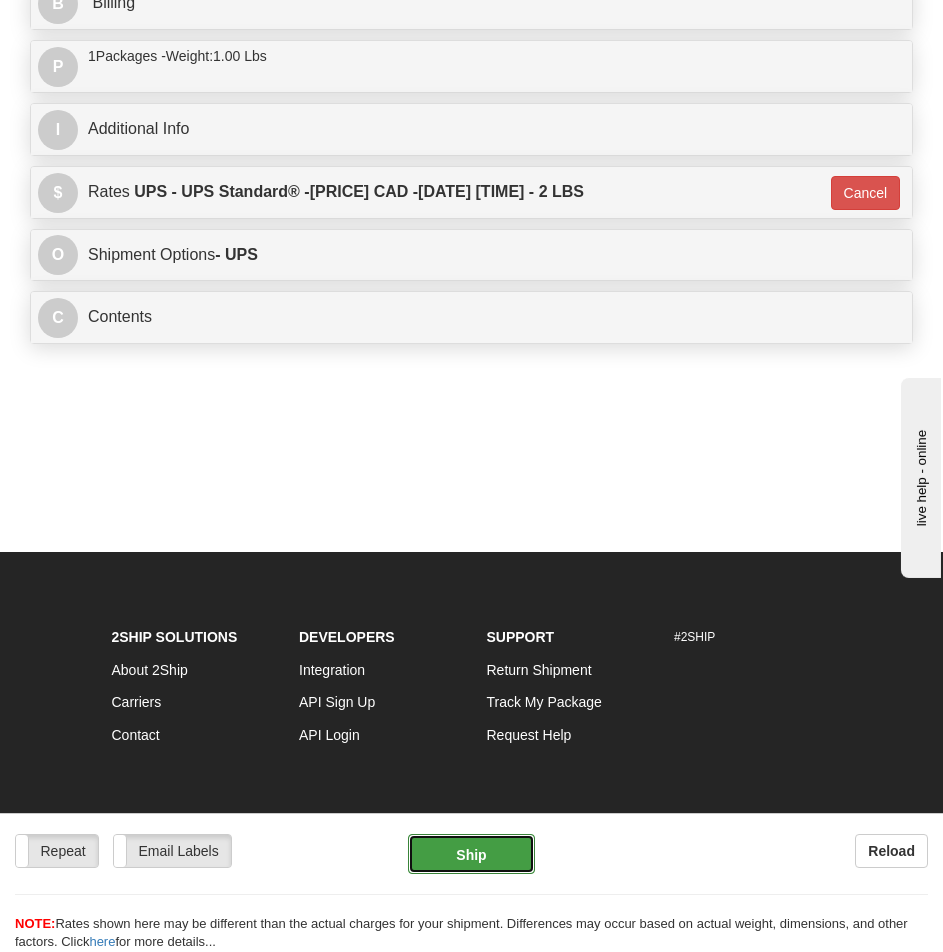 click on "Ship" at bounding box center [471, 854] 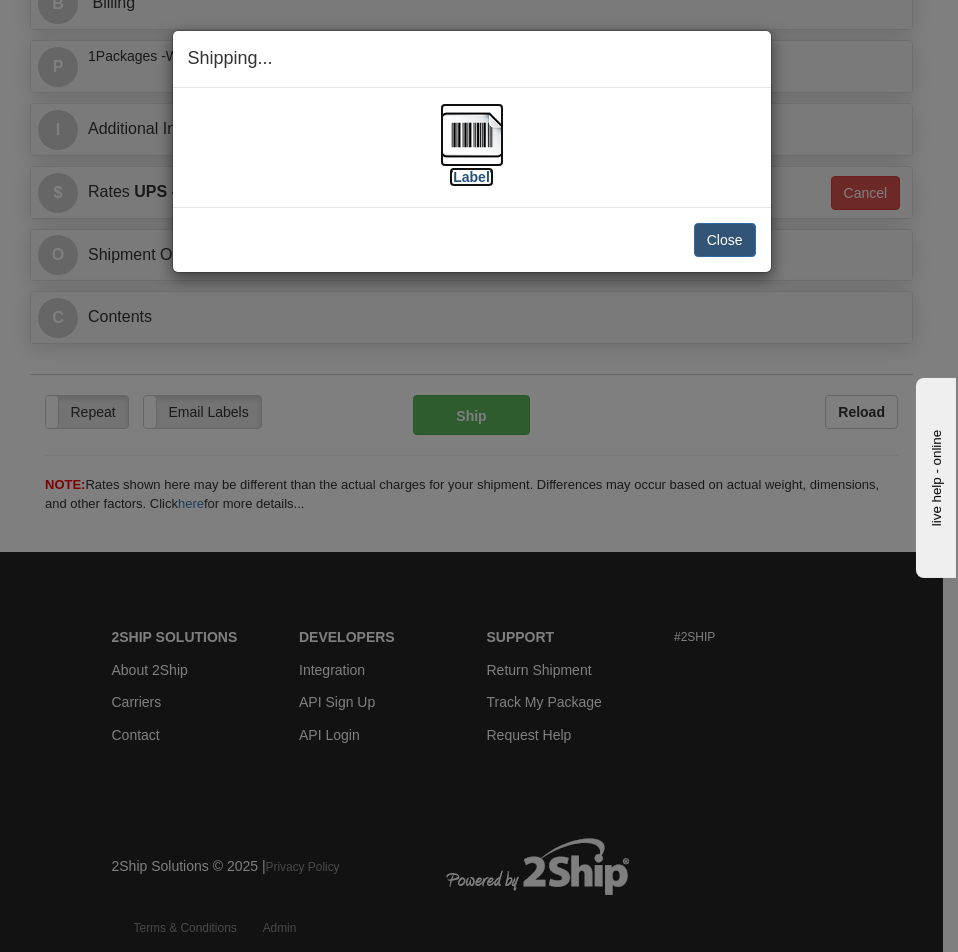 click at bounding box center (472, 135) 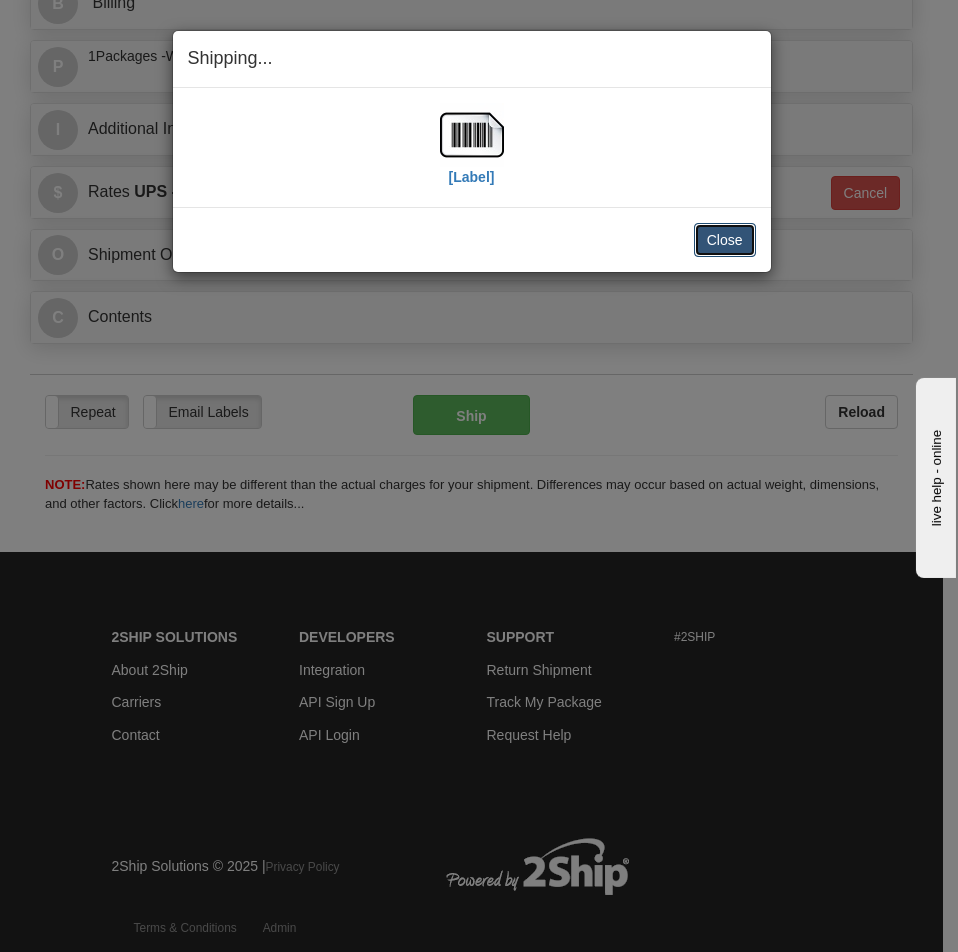 click on "Close" at bounding box center [725, 240] 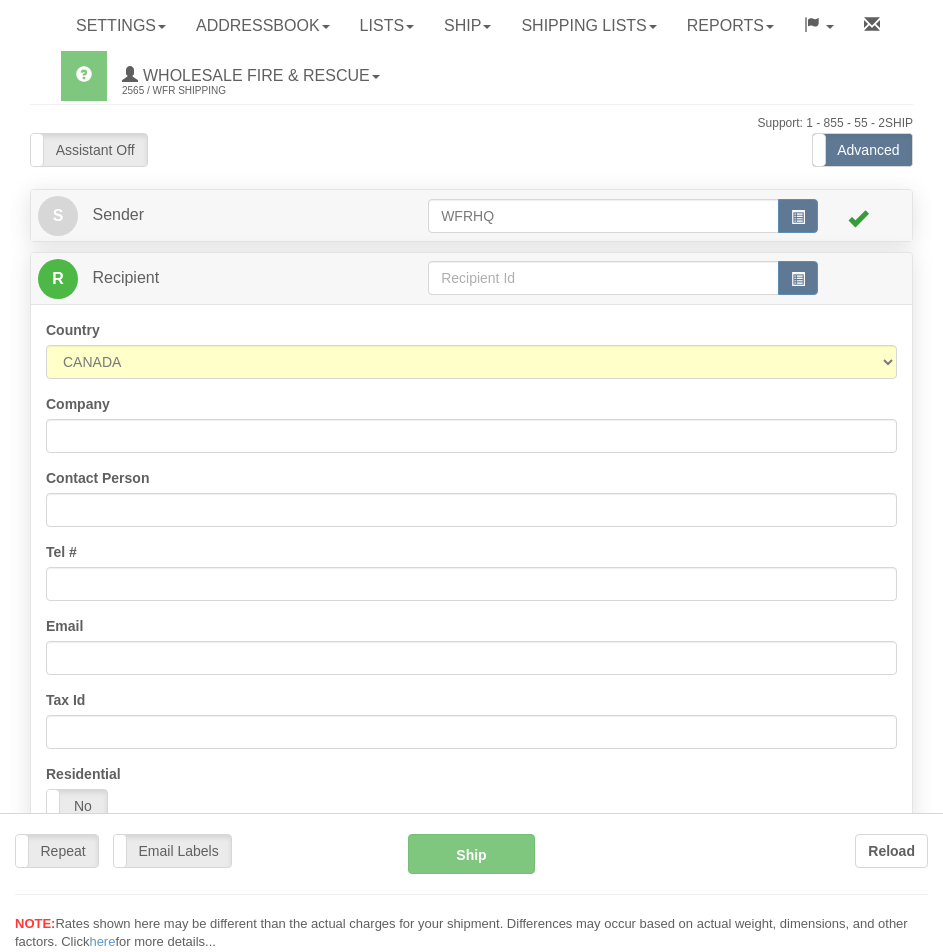 scroll, scrollTop: 0, scrollLeft: 0, axis: both 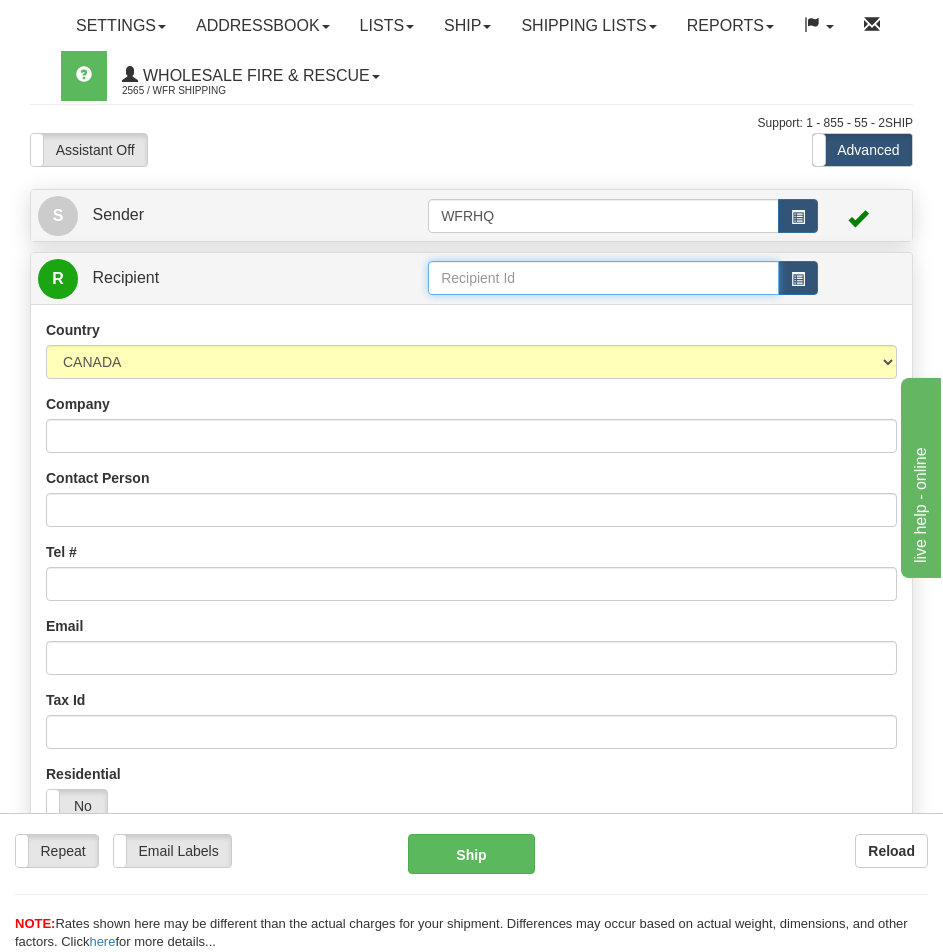 click at bounding box center [603, 278] 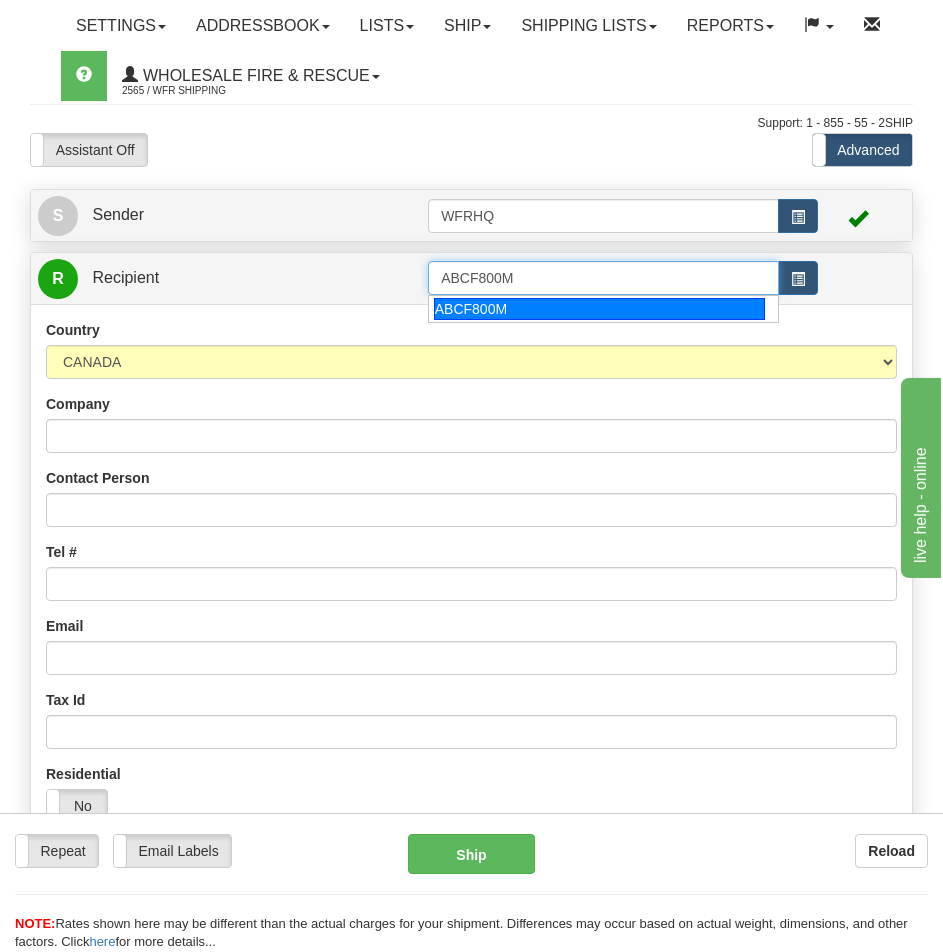 type on "ABCF800M" 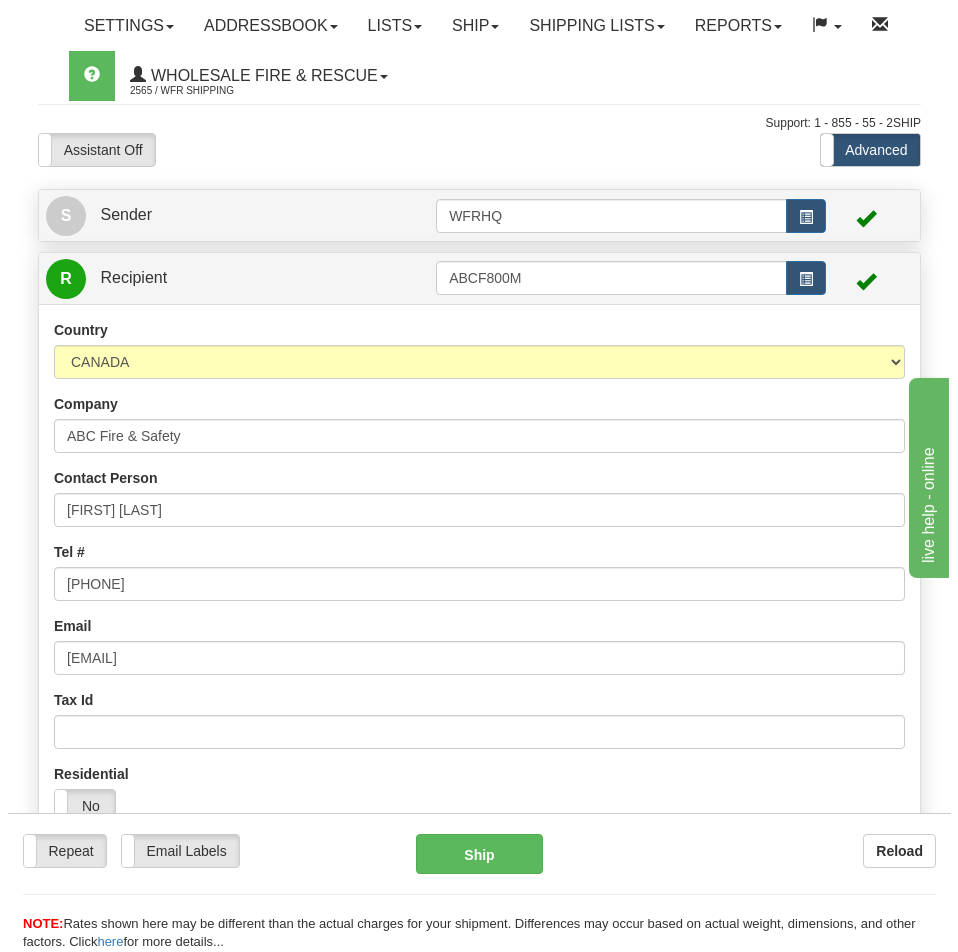 scroll, scrollTop: 1318, scrollLeft: 0, axis: vertical 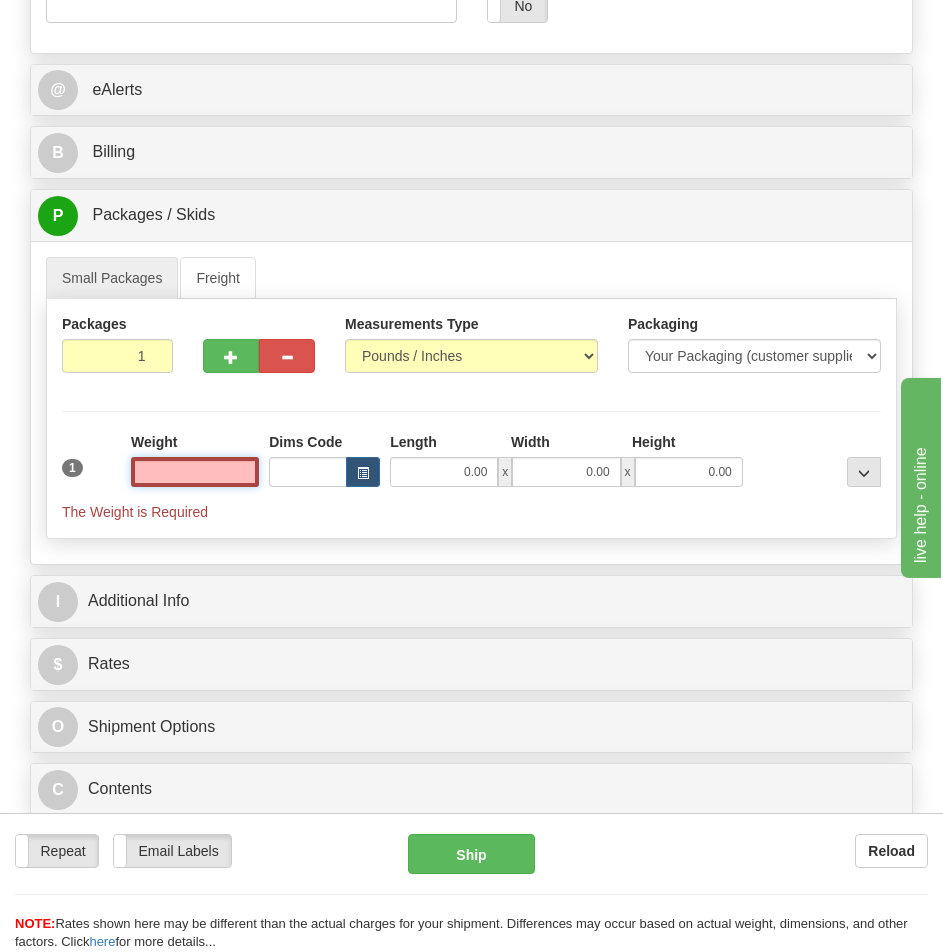 click at bounding box center (195, 472) 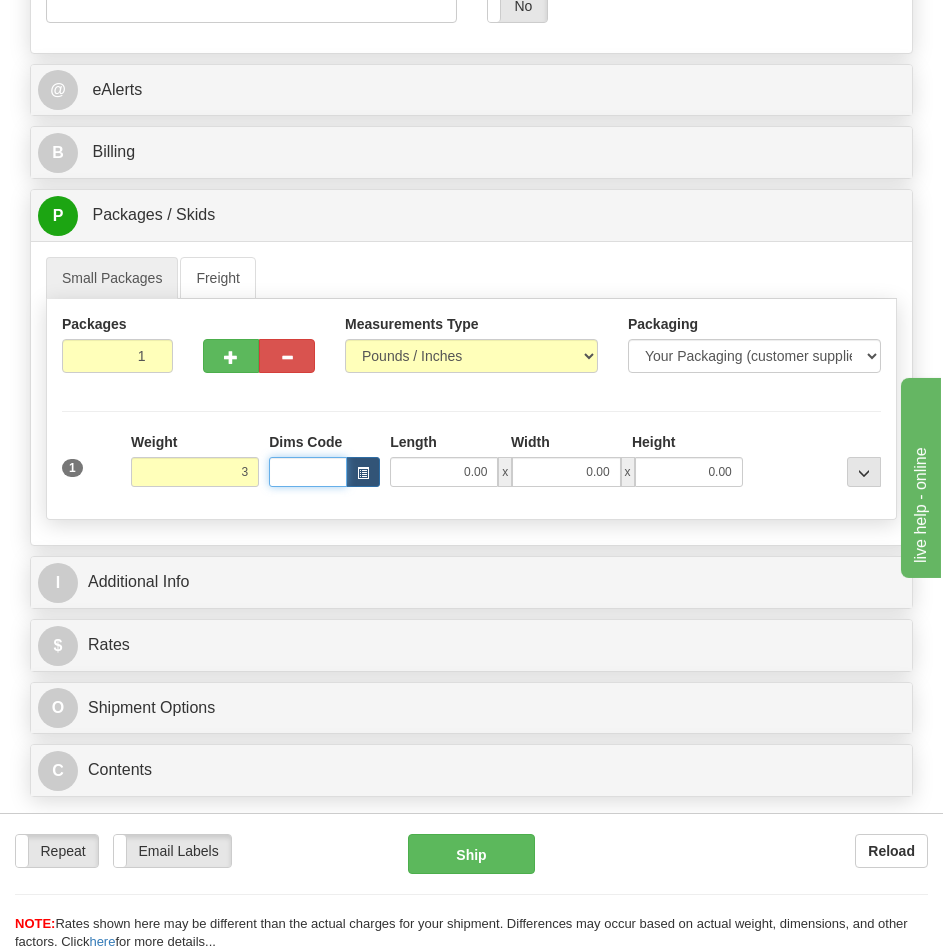 type on "3.00" 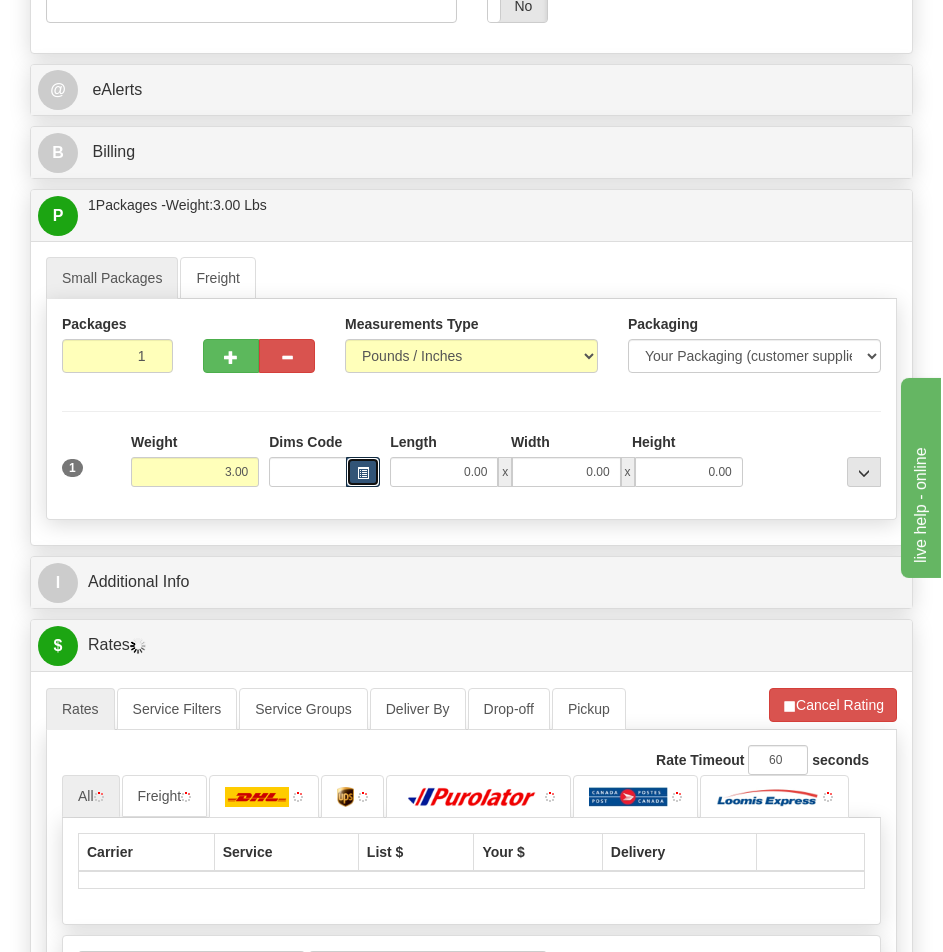type 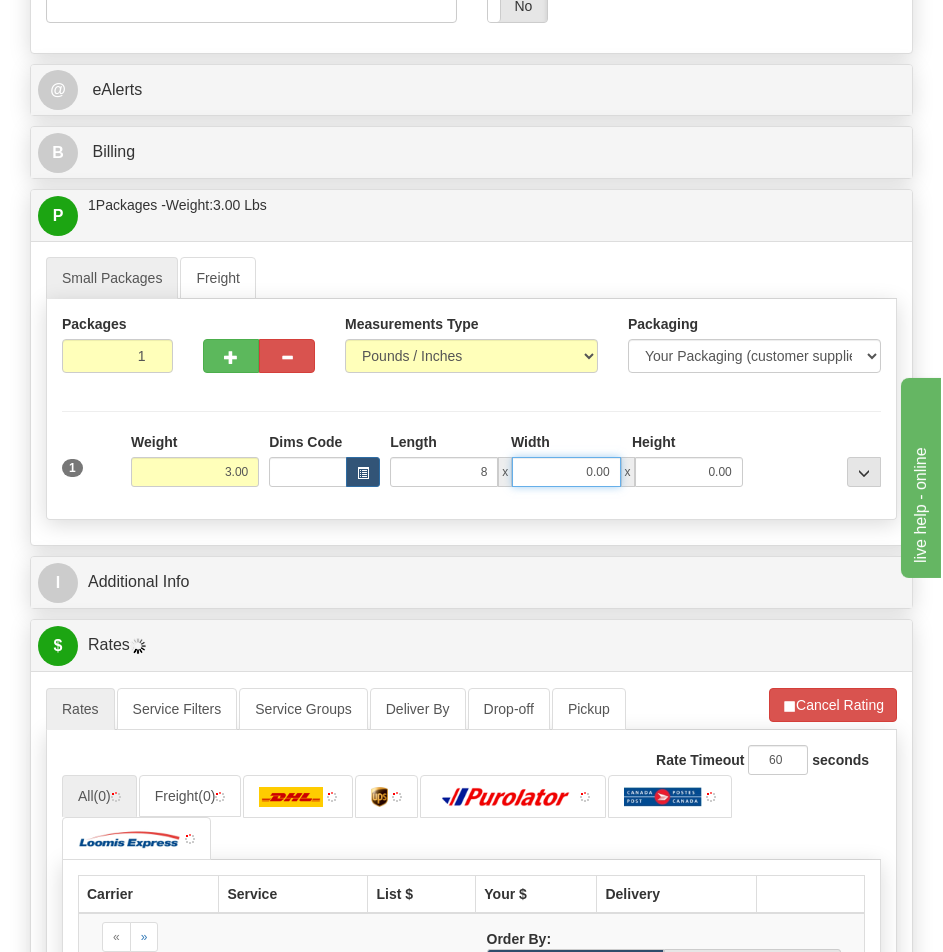type on "8.00" 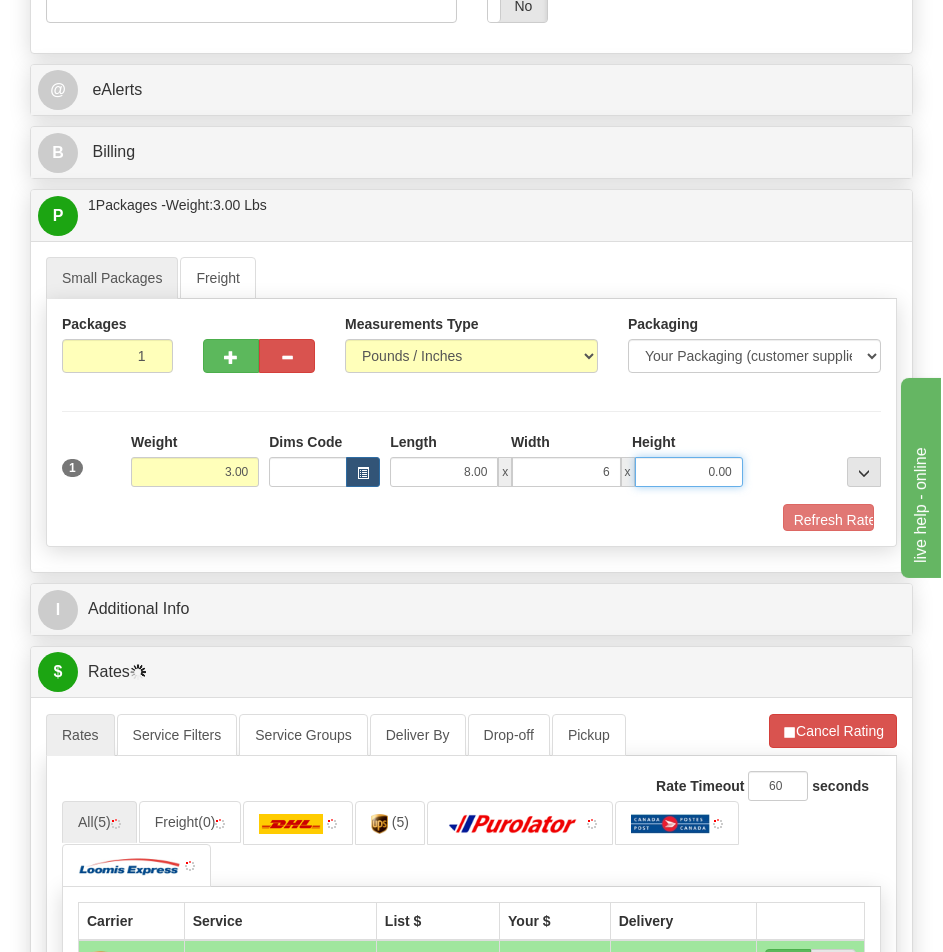 type on "6.00" 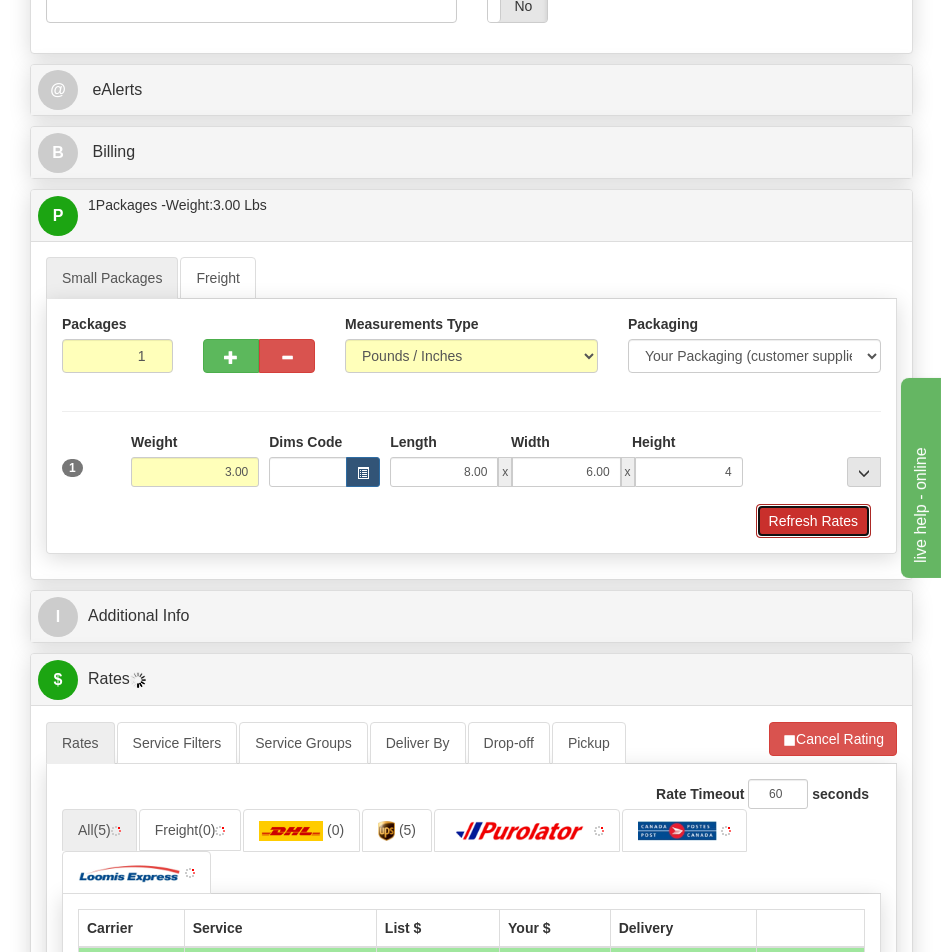 type on "4.00" 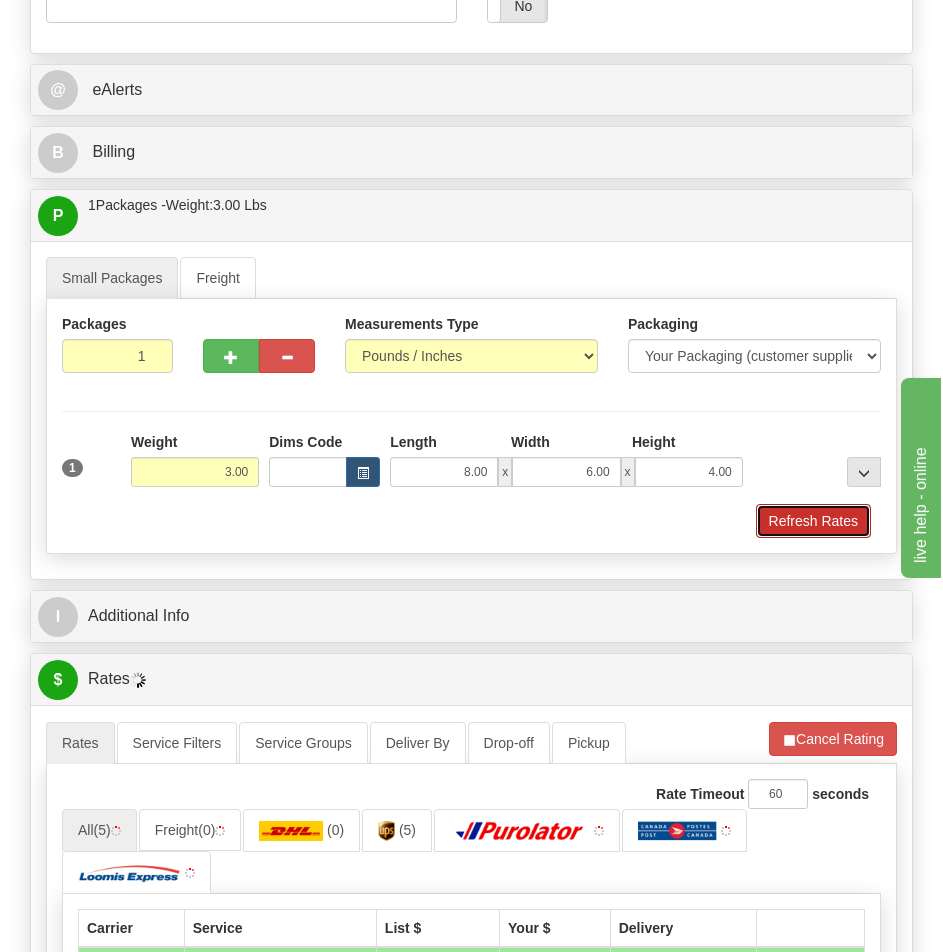 drag, startPoint x: 824, startPoint y: 519, endPoint x: 806, endPoint y: 511, distance: 19.697716 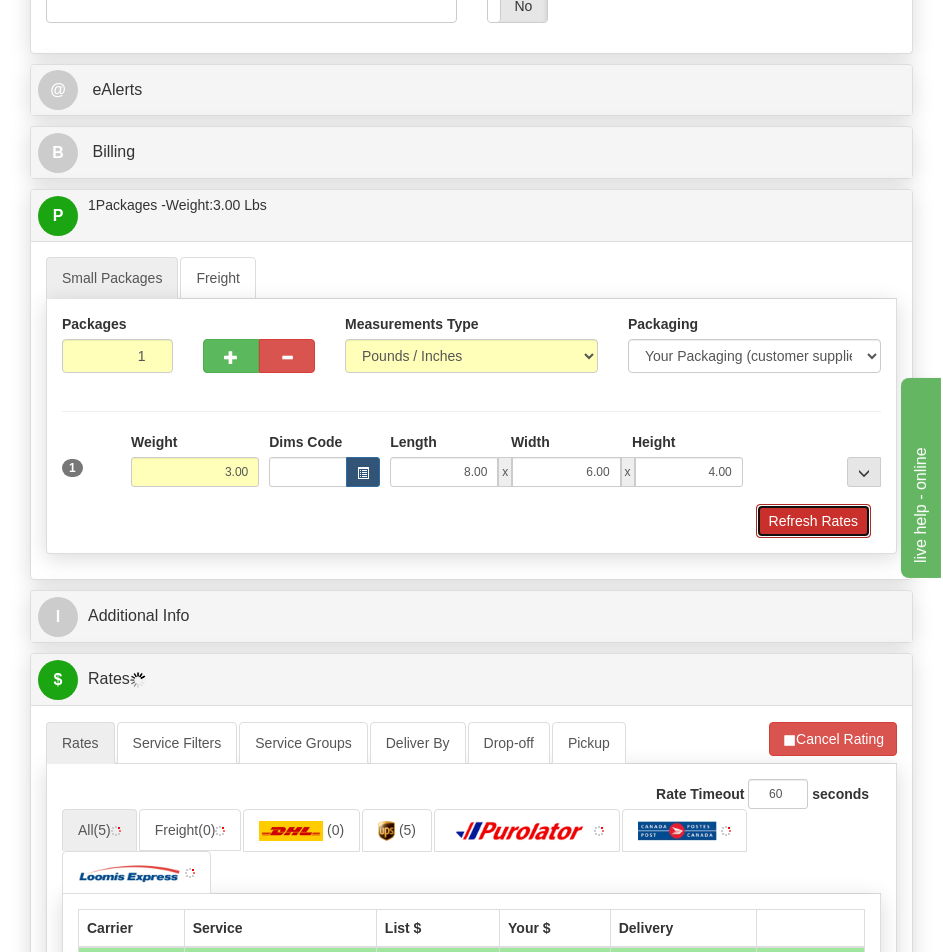 click on "Refresh Rates" at bounding box center (813, 521) 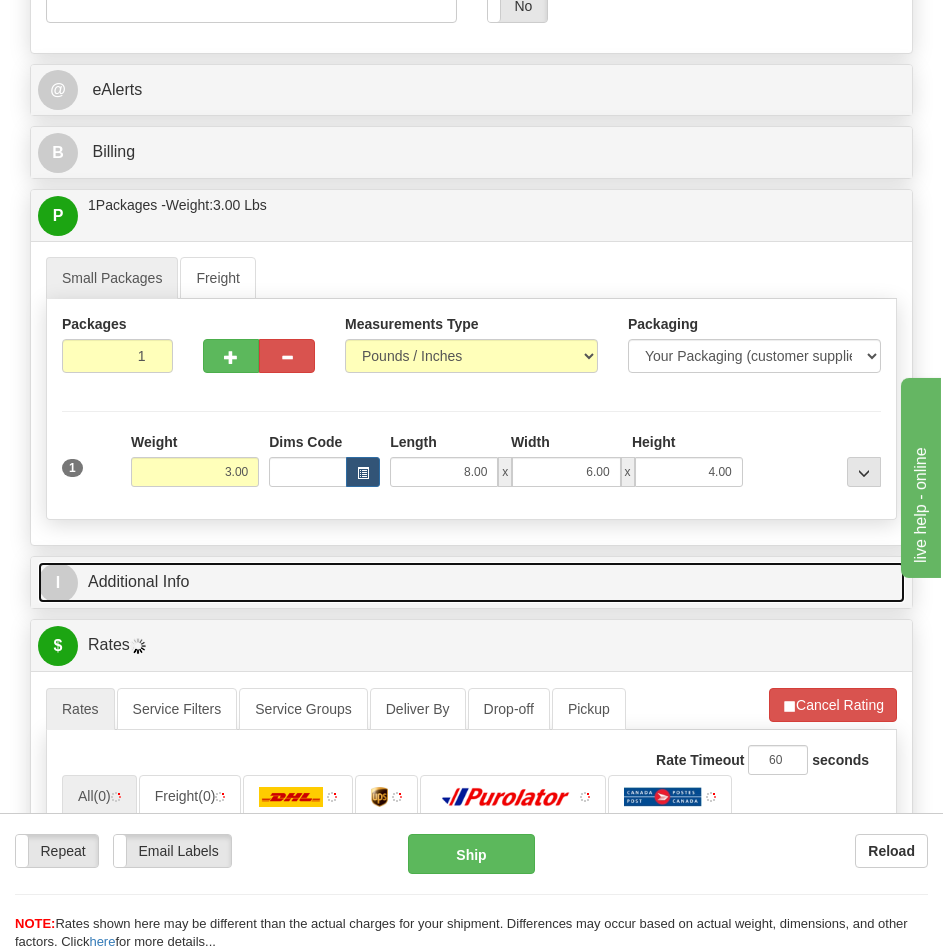 click on "I Additional Info" at bounding box center (471, 582) 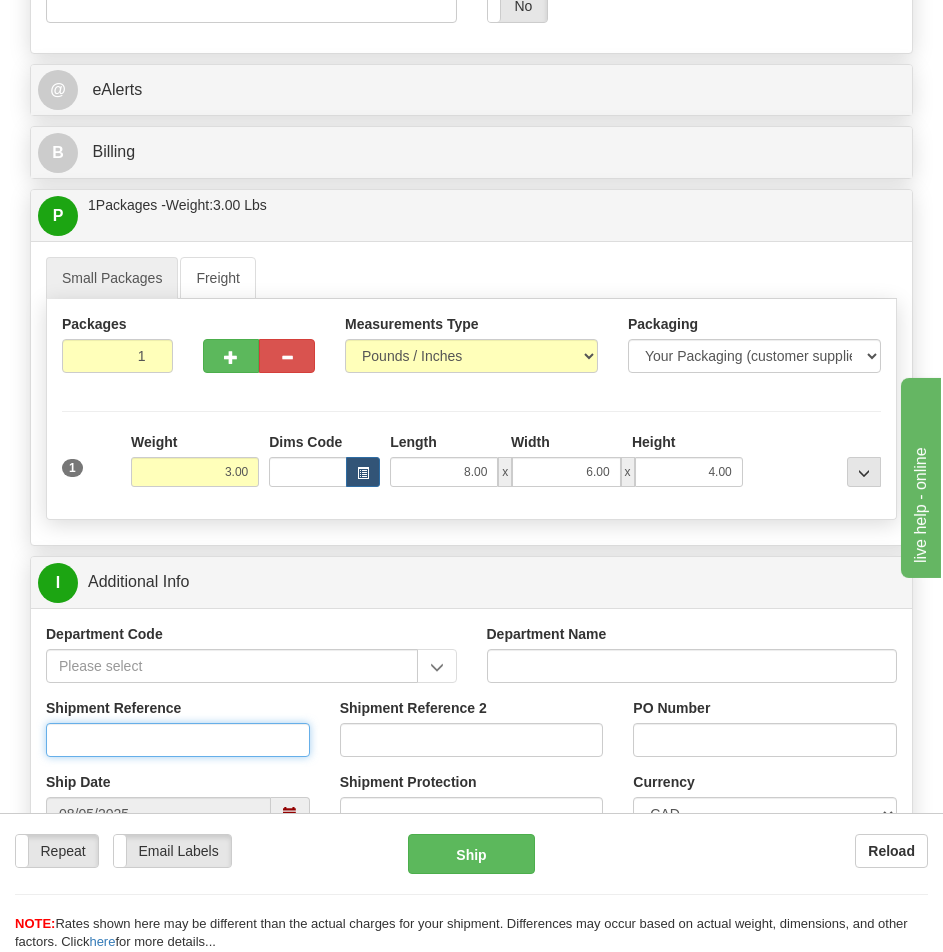 click on "Shipment Reference" at bounding box center [178, 740] 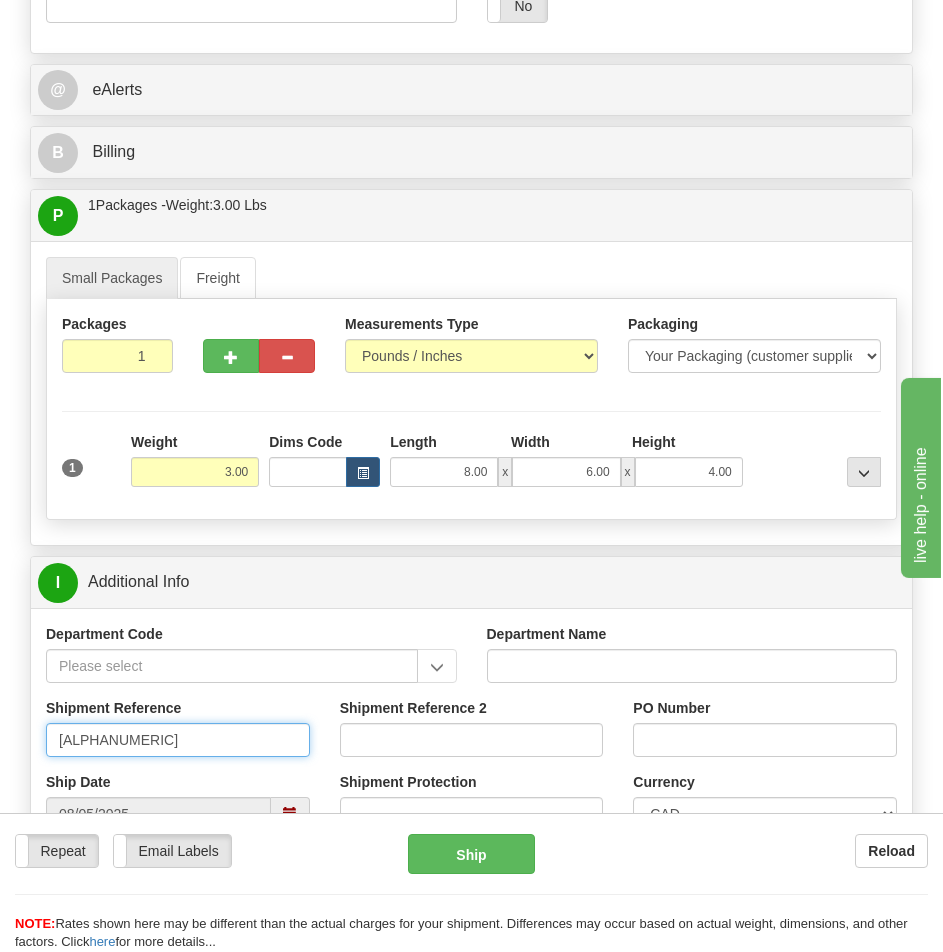 type on "S45358-29922" 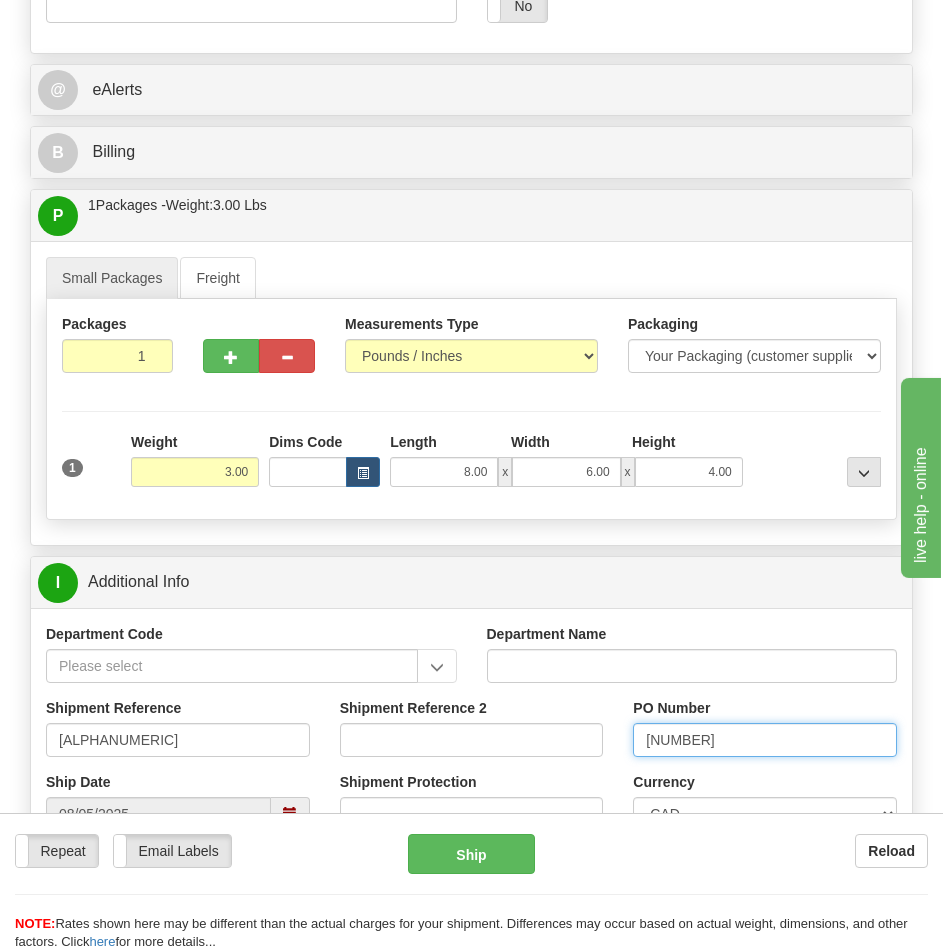 type on "7000024722" 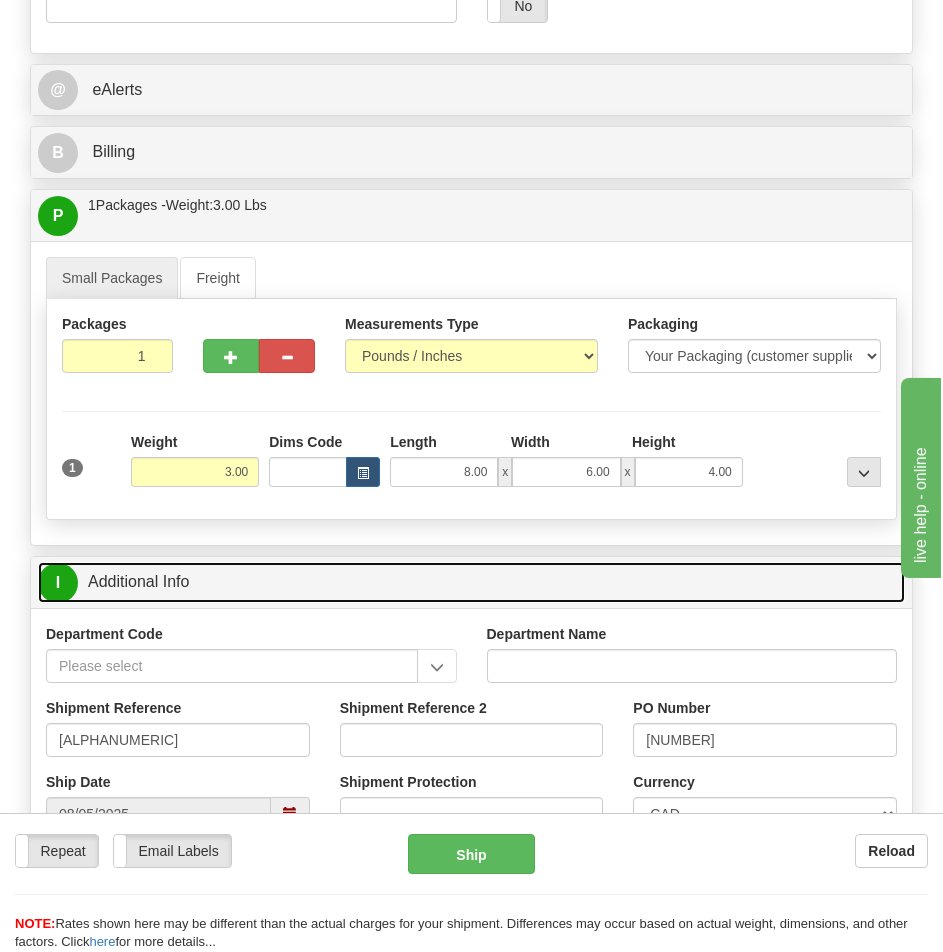 click on "I Additional Info" at bounding box center [471, 582] 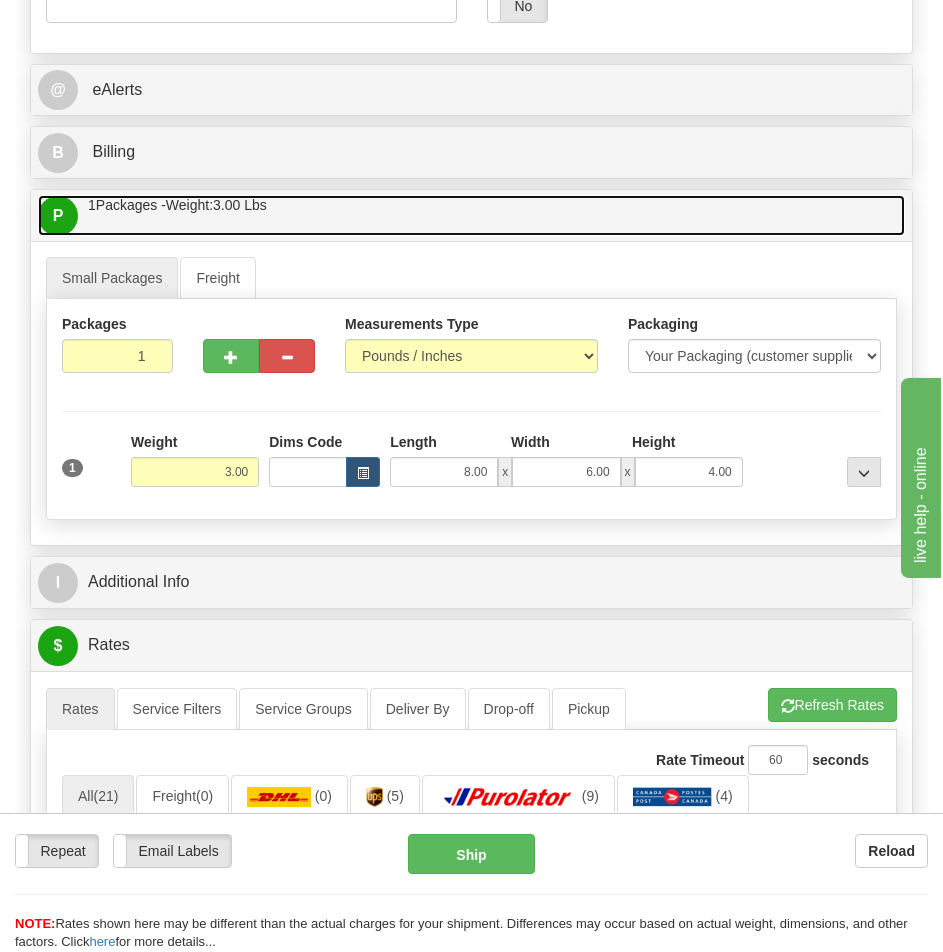 click on "P
Packages / Skids
1
Packages -
Weight:  3.00   Lbs
1
Skids -
Weight:  NaN   Lbs" at bounding box center (471, 215) 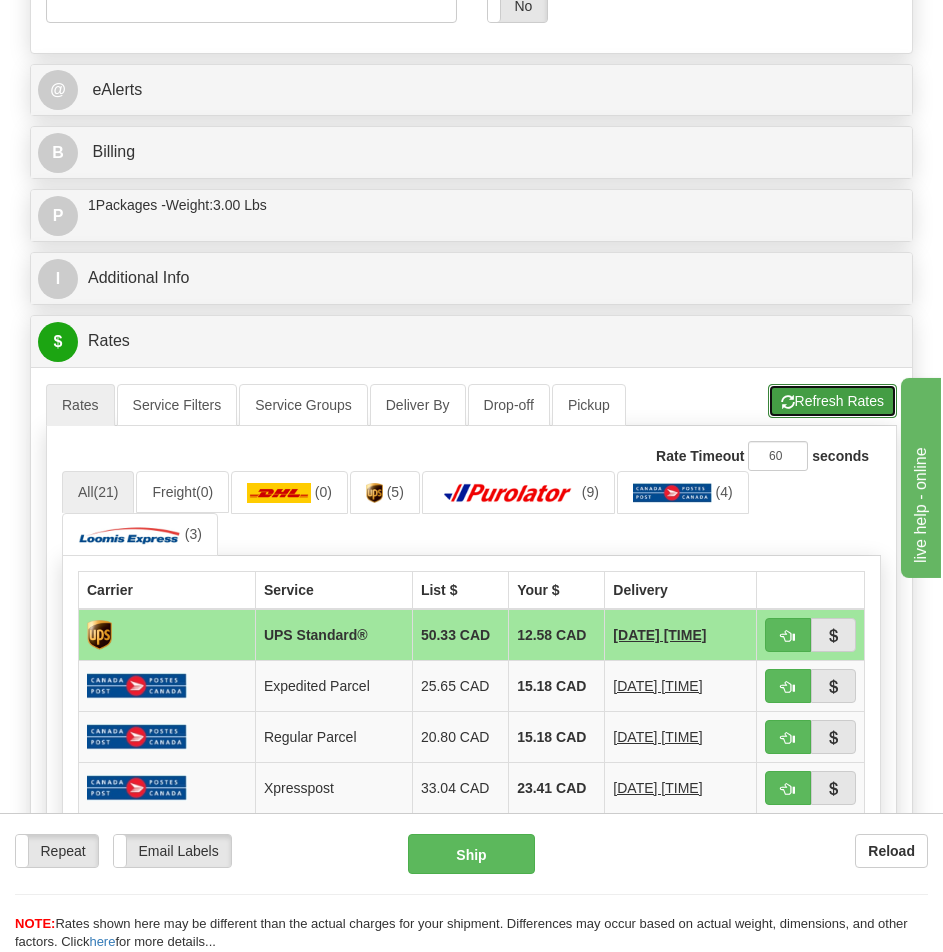click on "Refresh Rates" at bounding box center [832, 401] 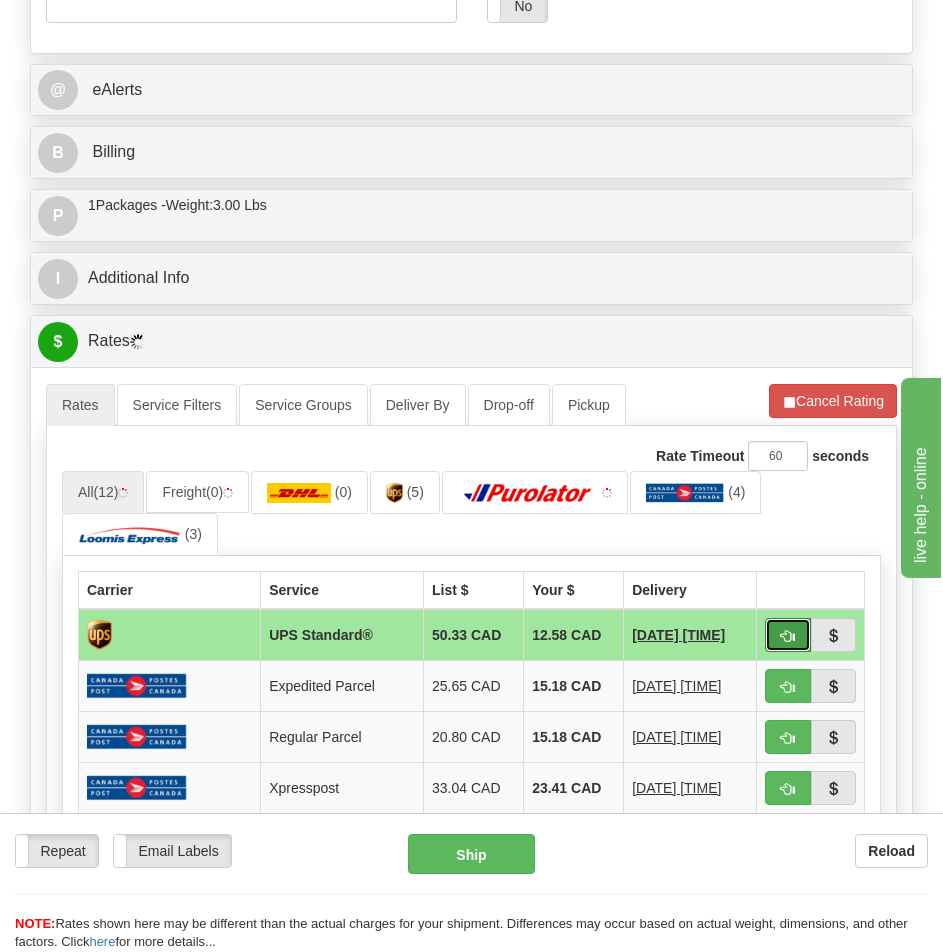 click at bounding box center (788, 636) 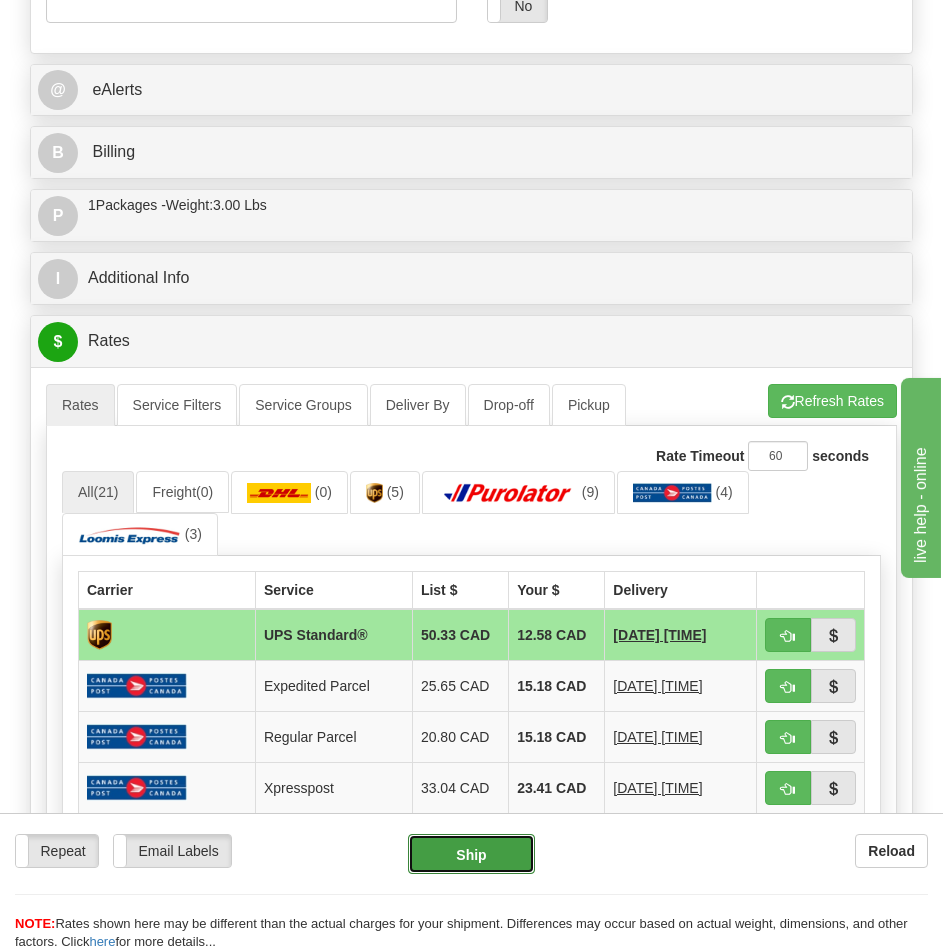 click on "Ship" at bounding box center (471, 854) 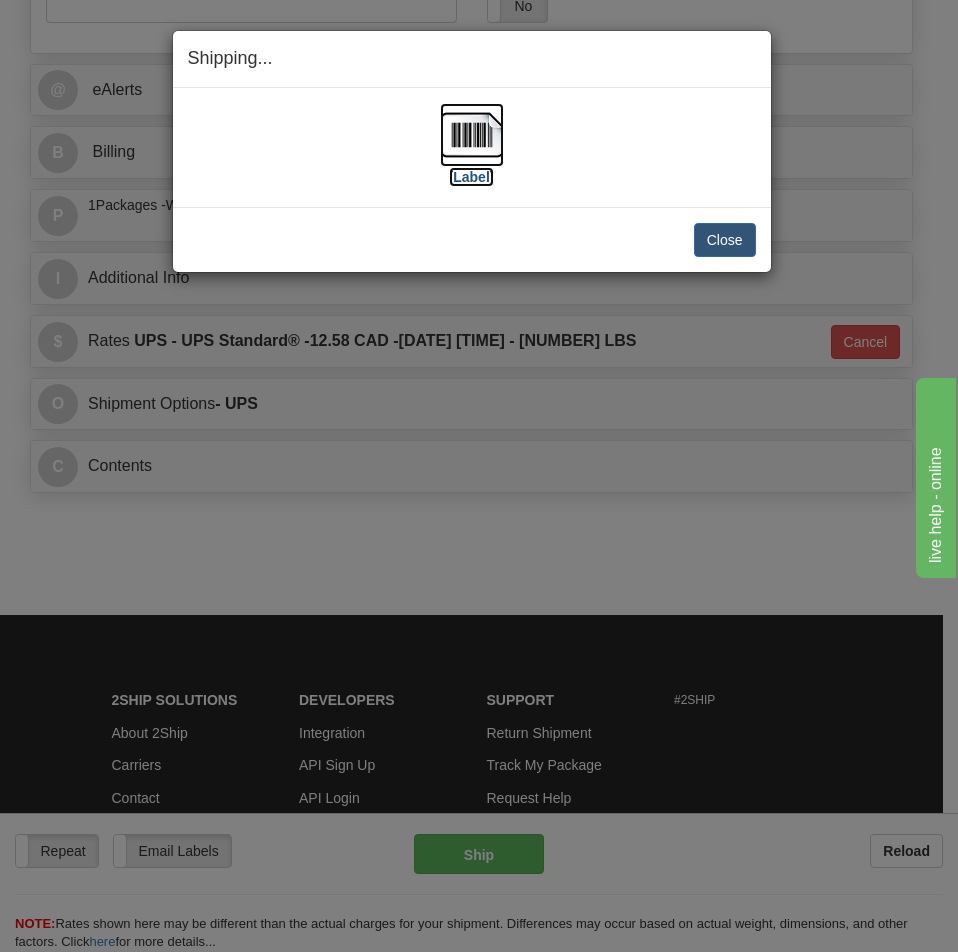 click at bounding box center [472, 135] 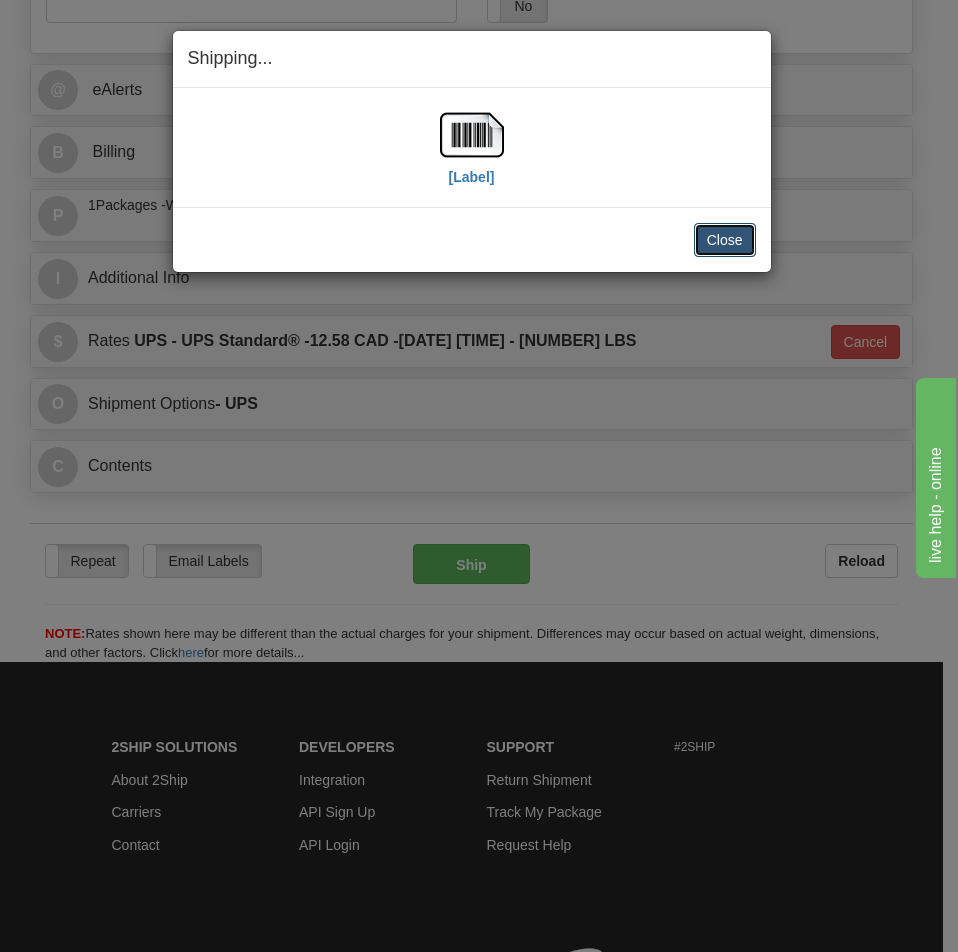 click on "Close" at bounding box center [725, 240] 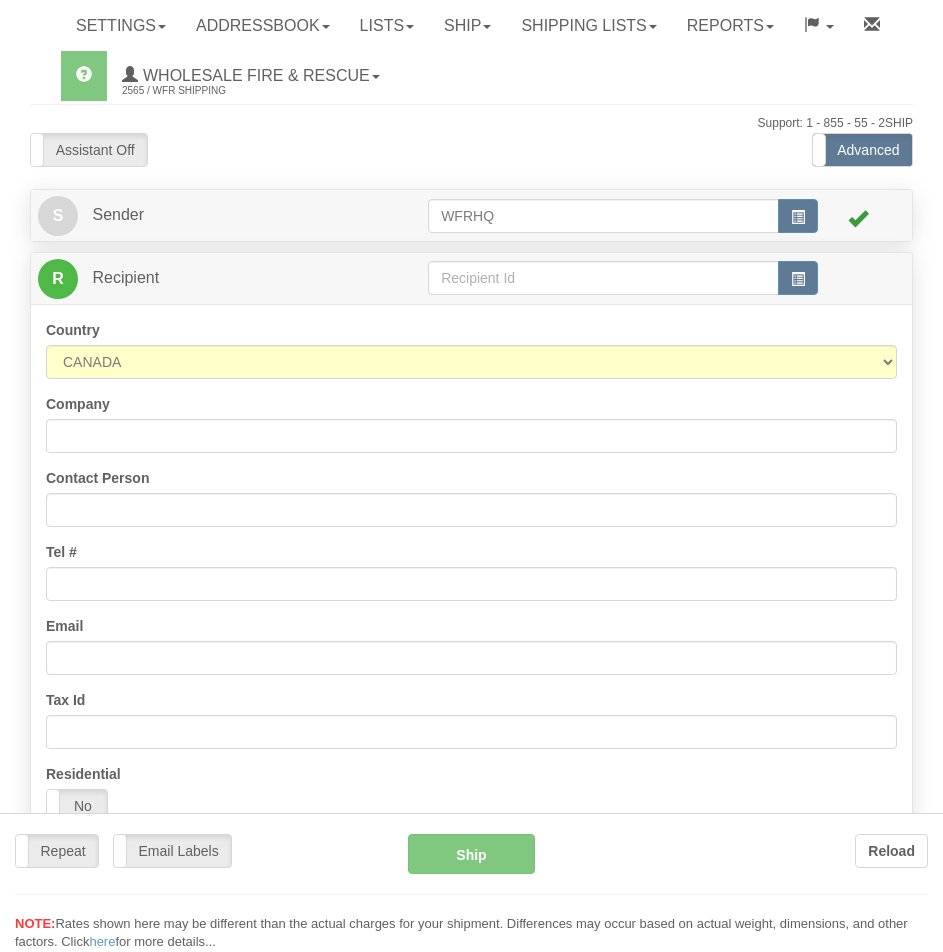 scroll, scrollTop: 0, scrollLeft: 0, axis: both 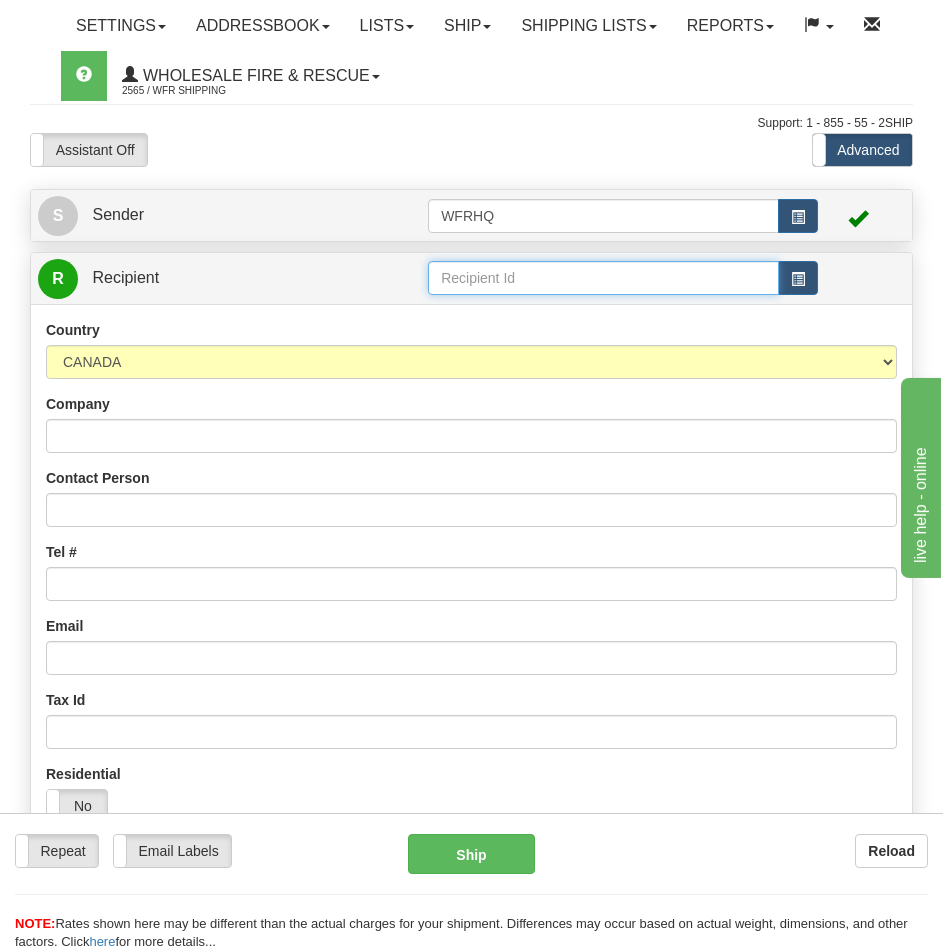 click at bounding box center (603, 278) 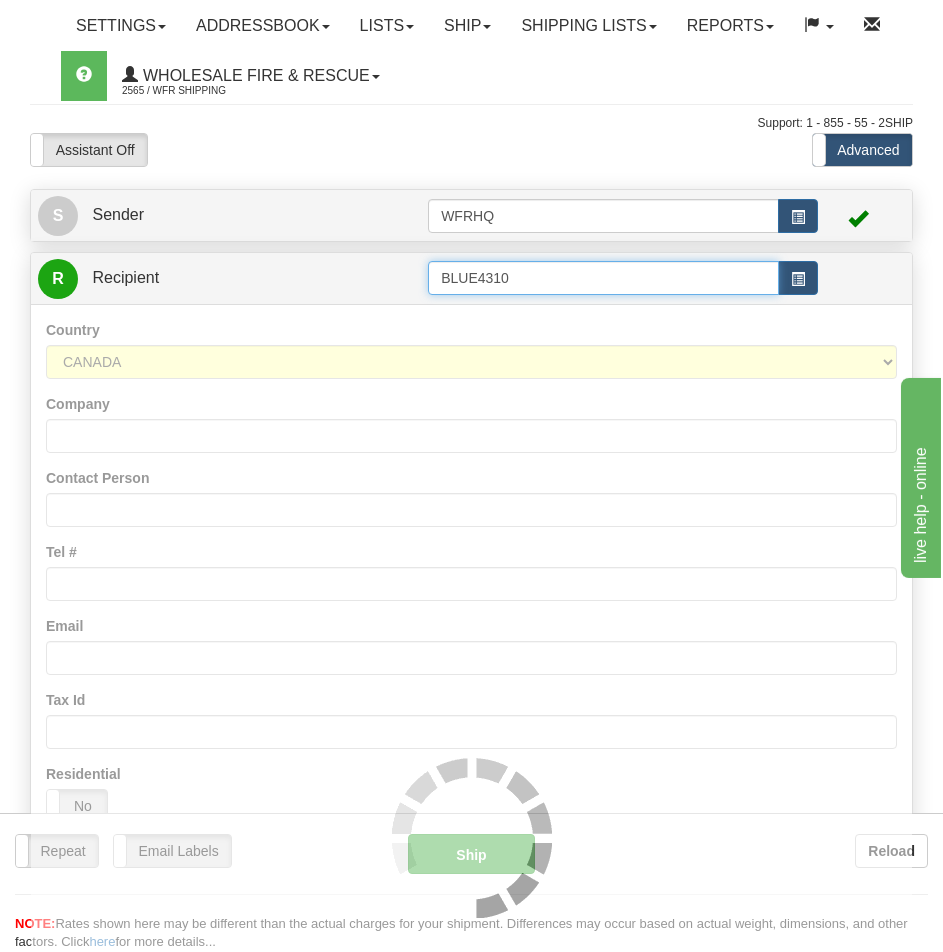 type on "BLUE4310" 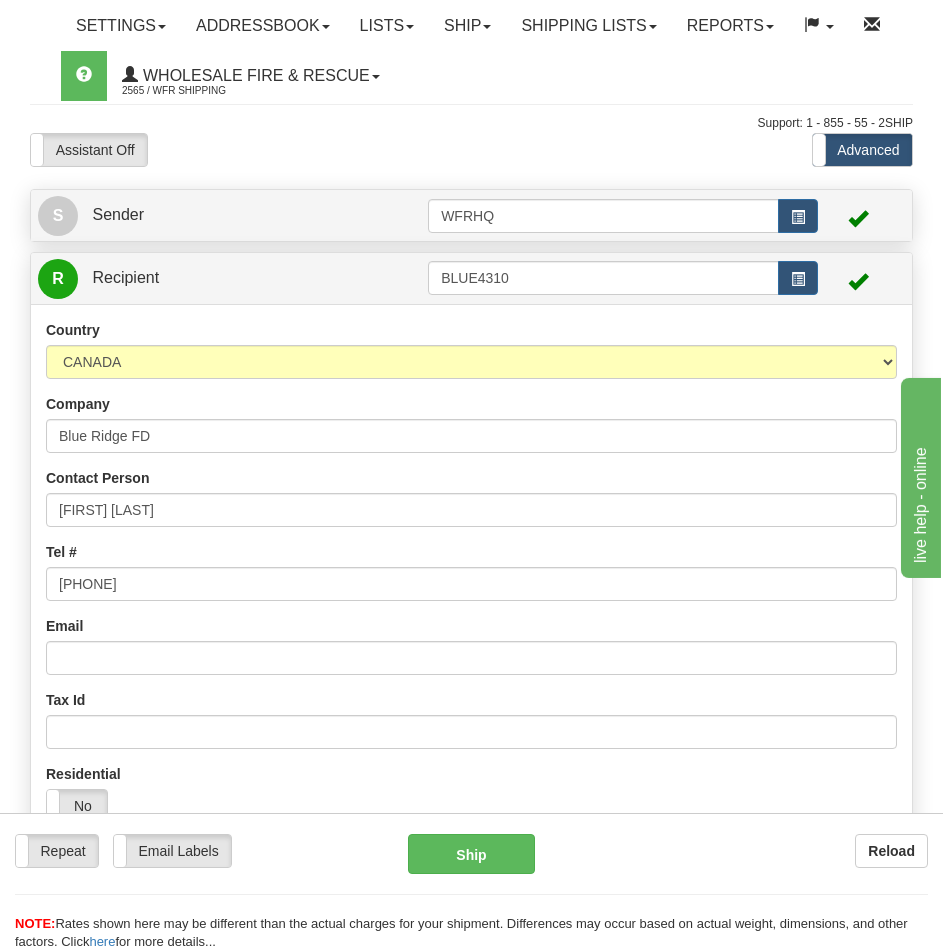 scroll, scrollTop: 1318, scrollLeft: 0, axis: vertical 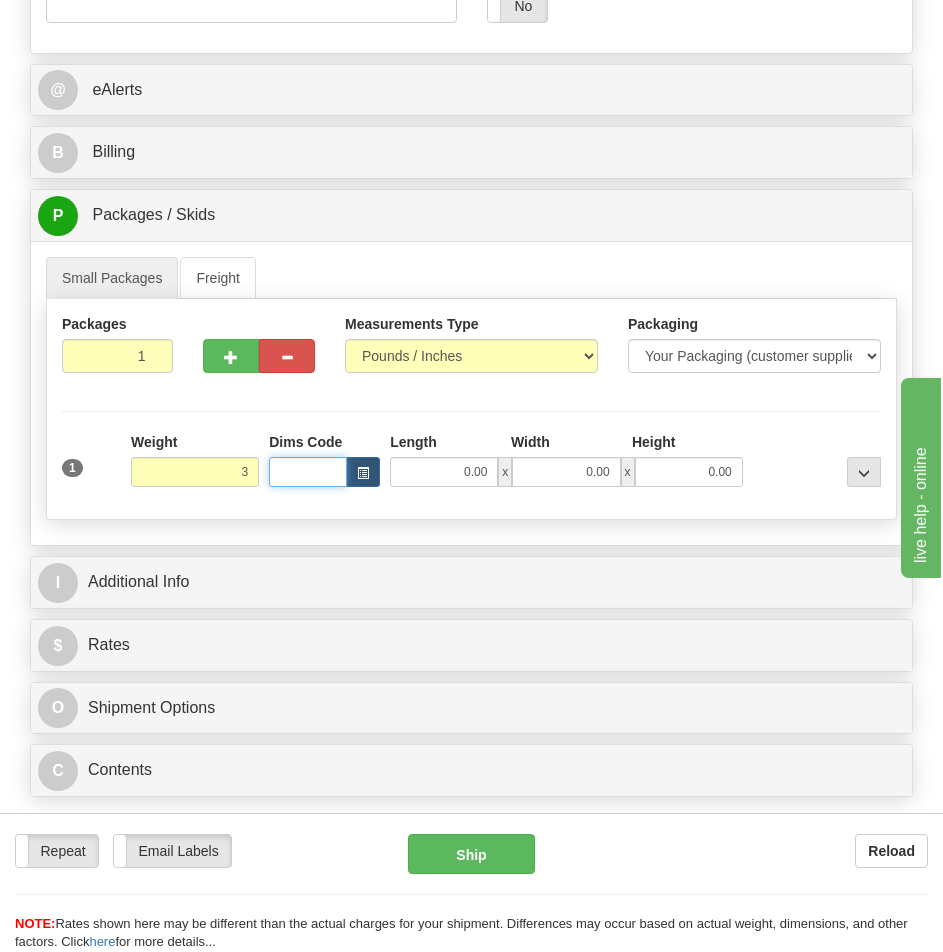 type on "3.00" 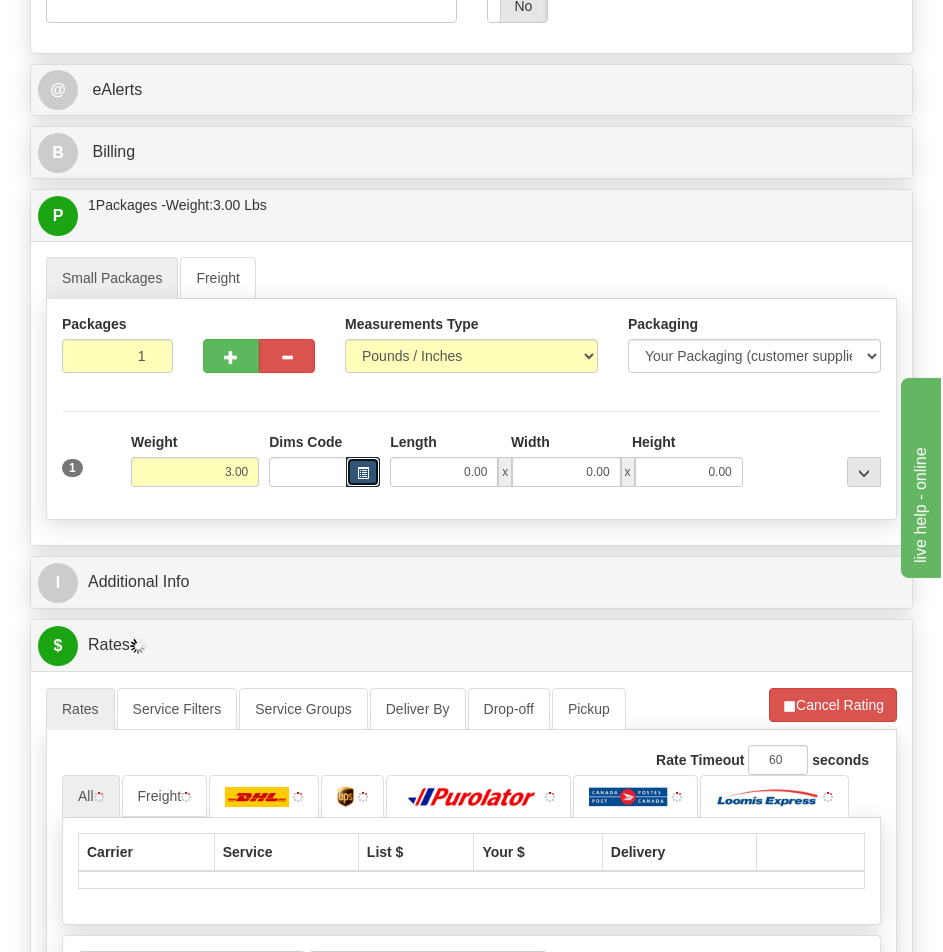 type 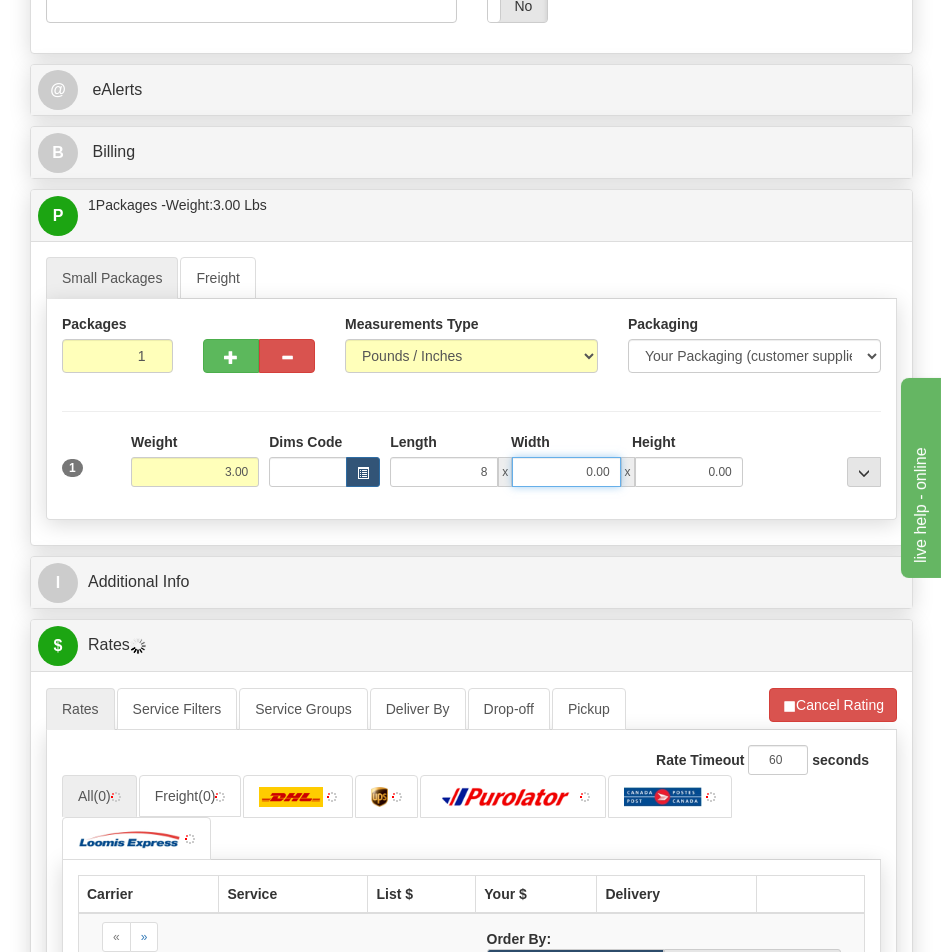 type on "8.00" 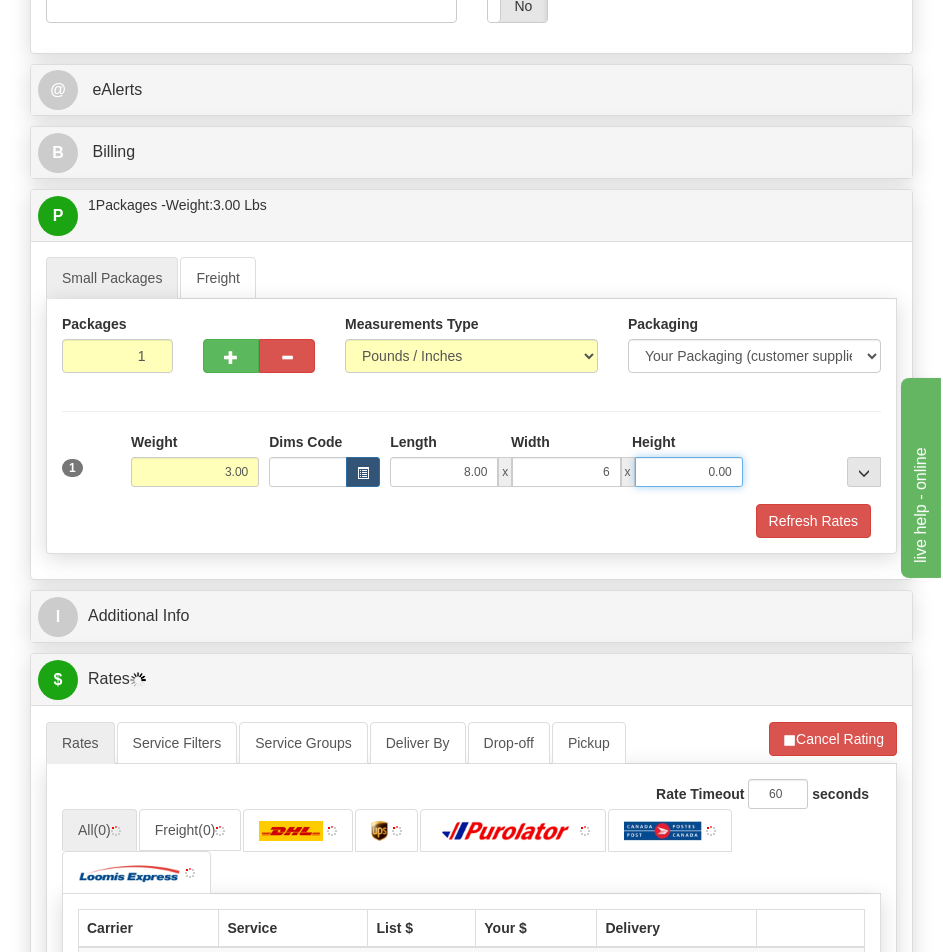 type on "6.00" 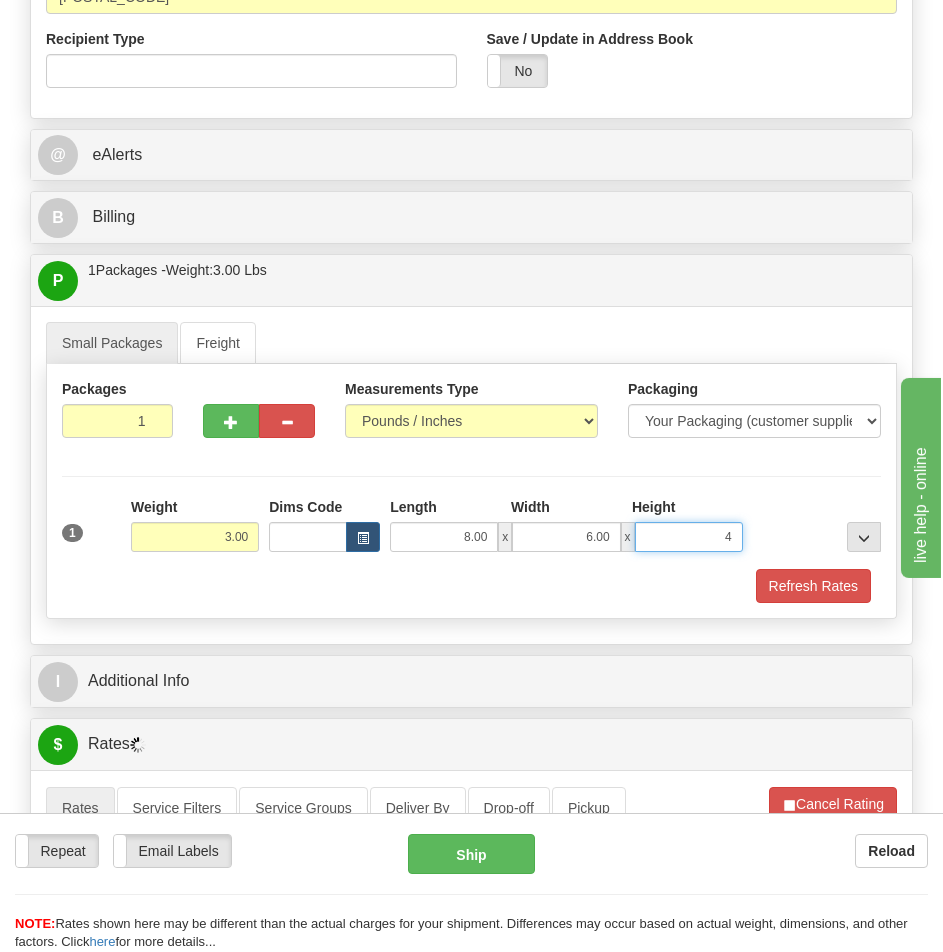 scroll, scrollTop: 1218, scrollLeft: 0, axis: vertical 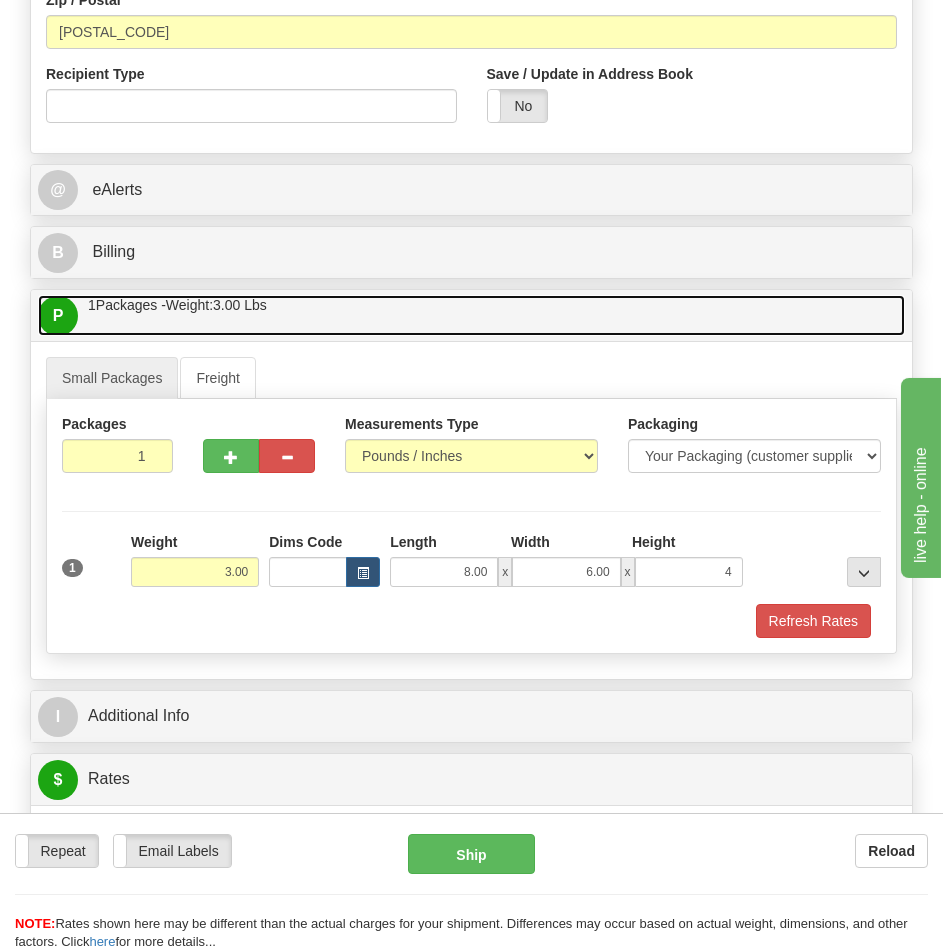 type on "4.00" 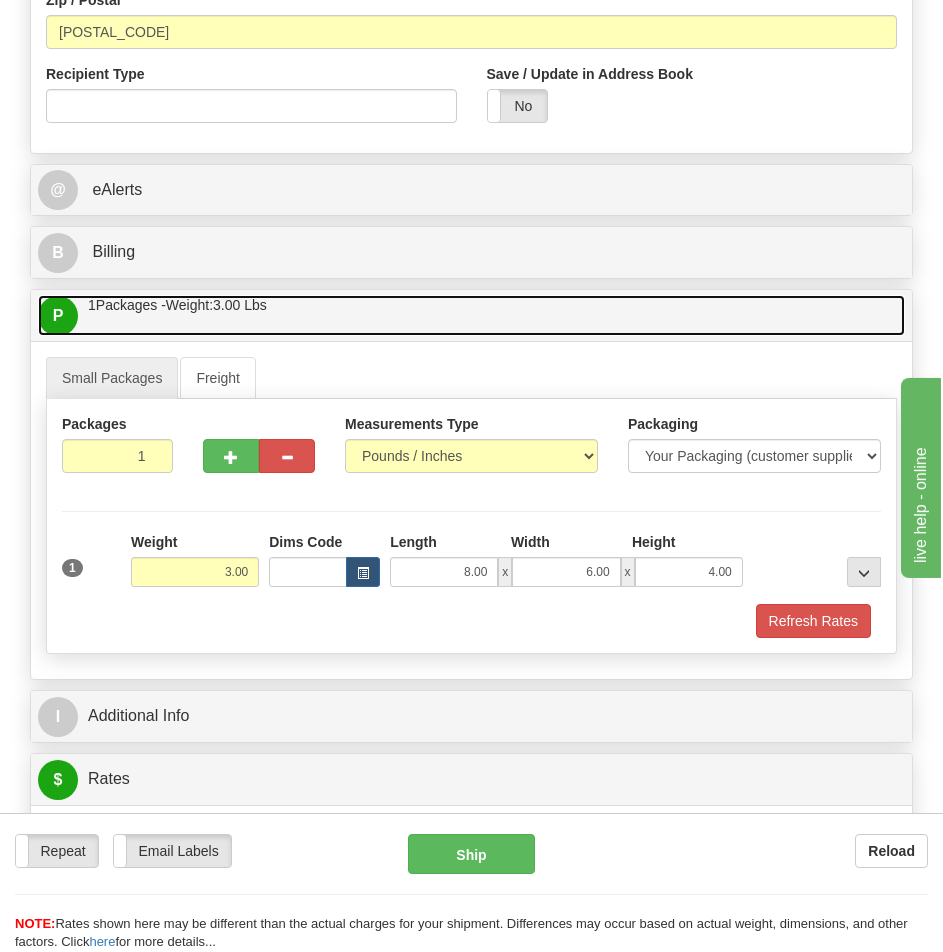 click on "P
Packages / Skids
1
Packages -
Weight:  3.00   Lbs
1
Skids -
Weight:  NaN   Lbs" at bounding box center [471, 315] 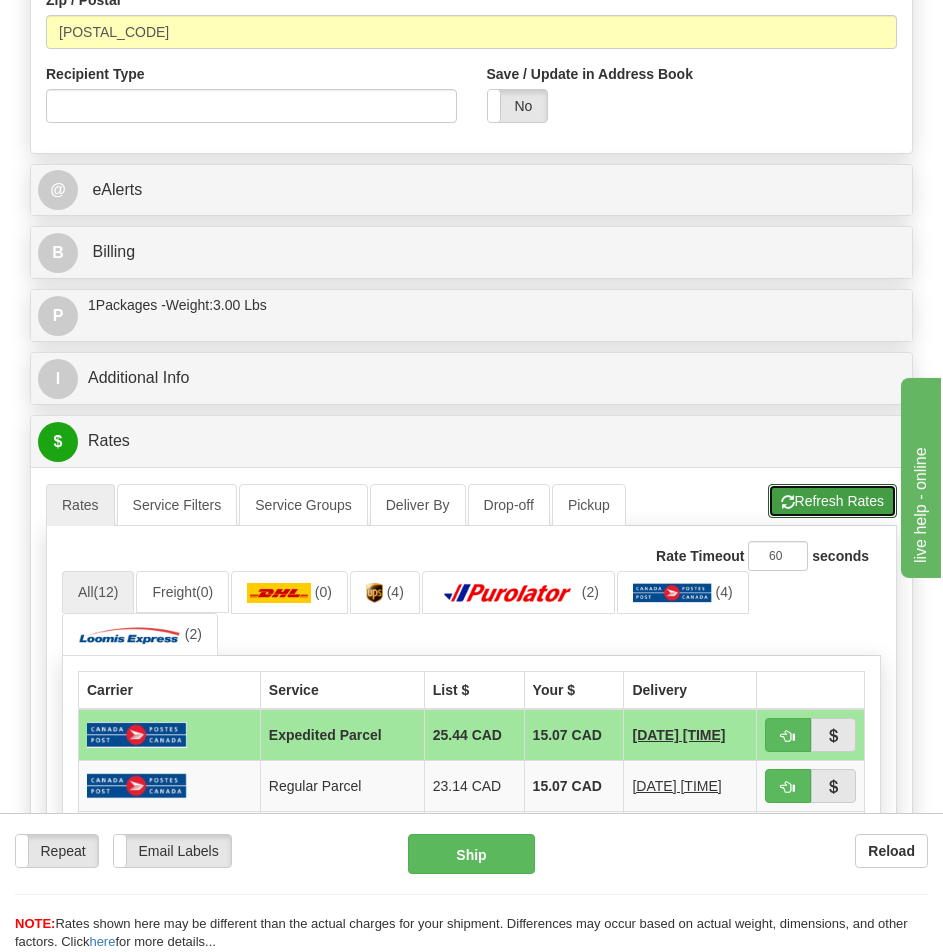 click on "Refresh Rates" at bounding box center (832, 501) 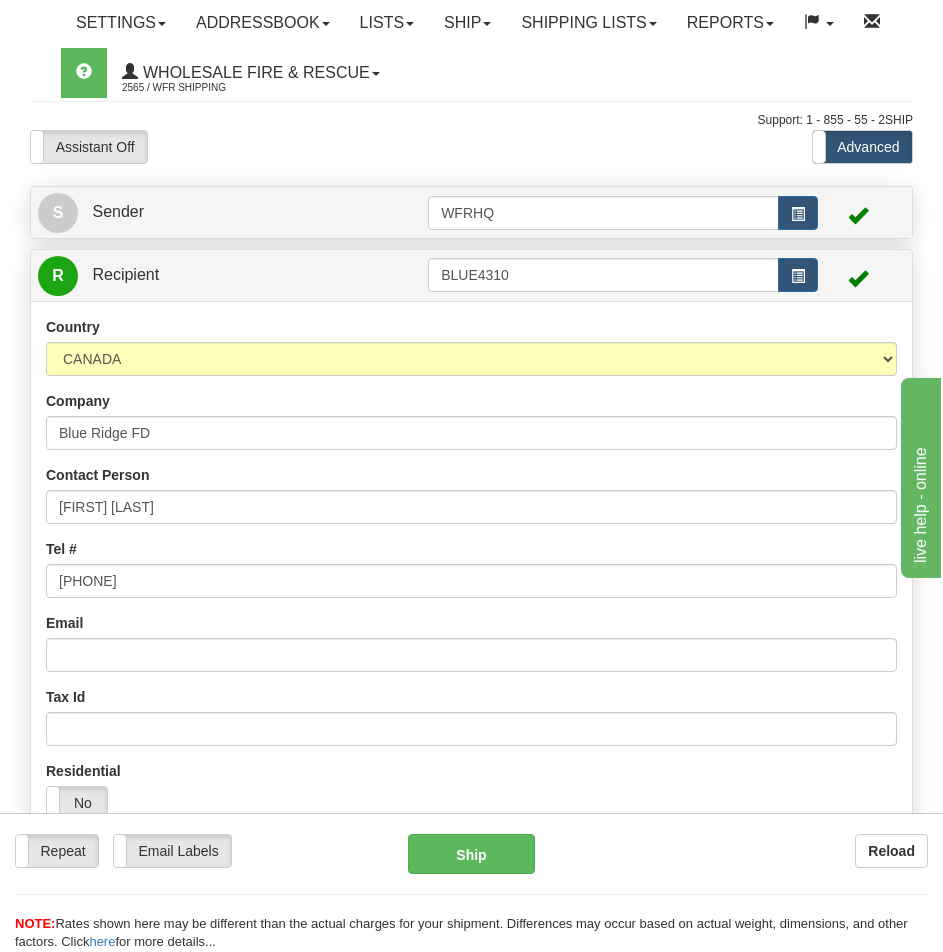 scroll, scrollTop: 0, scrollLeft: 0, axis: both 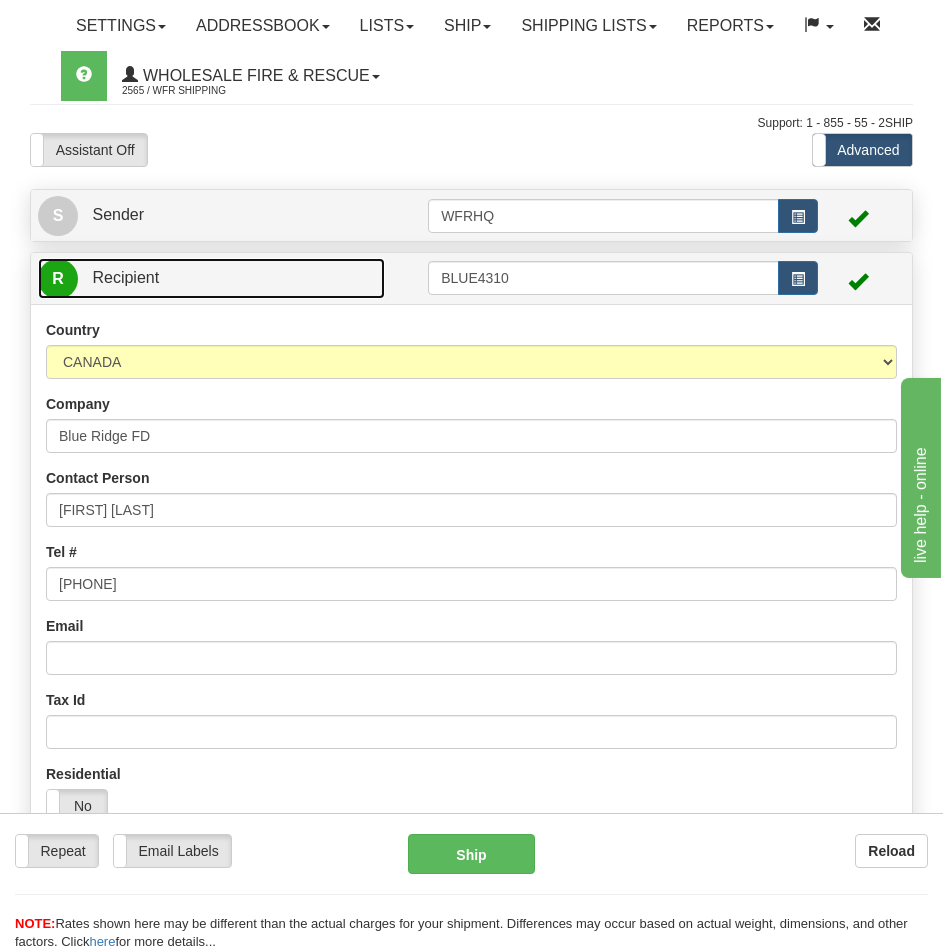 click on "R
Recipient" at bounding box center (211, 278) 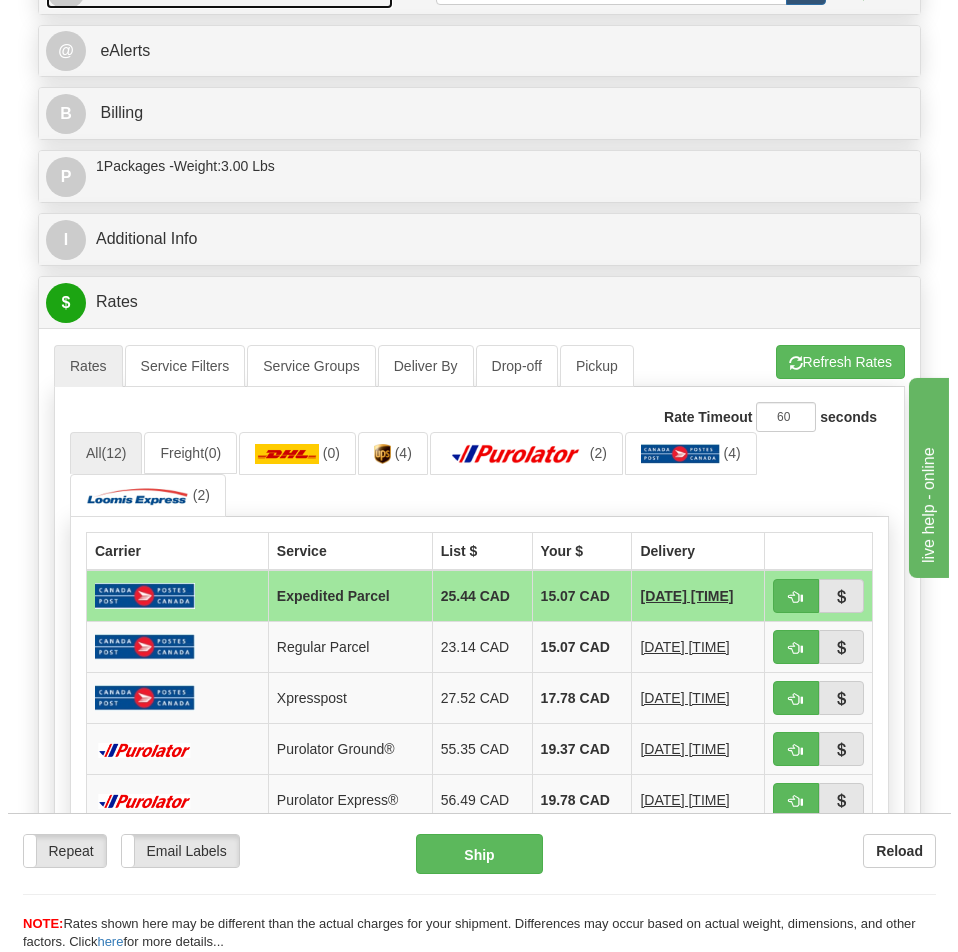 scroll, scrollTop: 300, scrollLeft: 0, axis: vertical 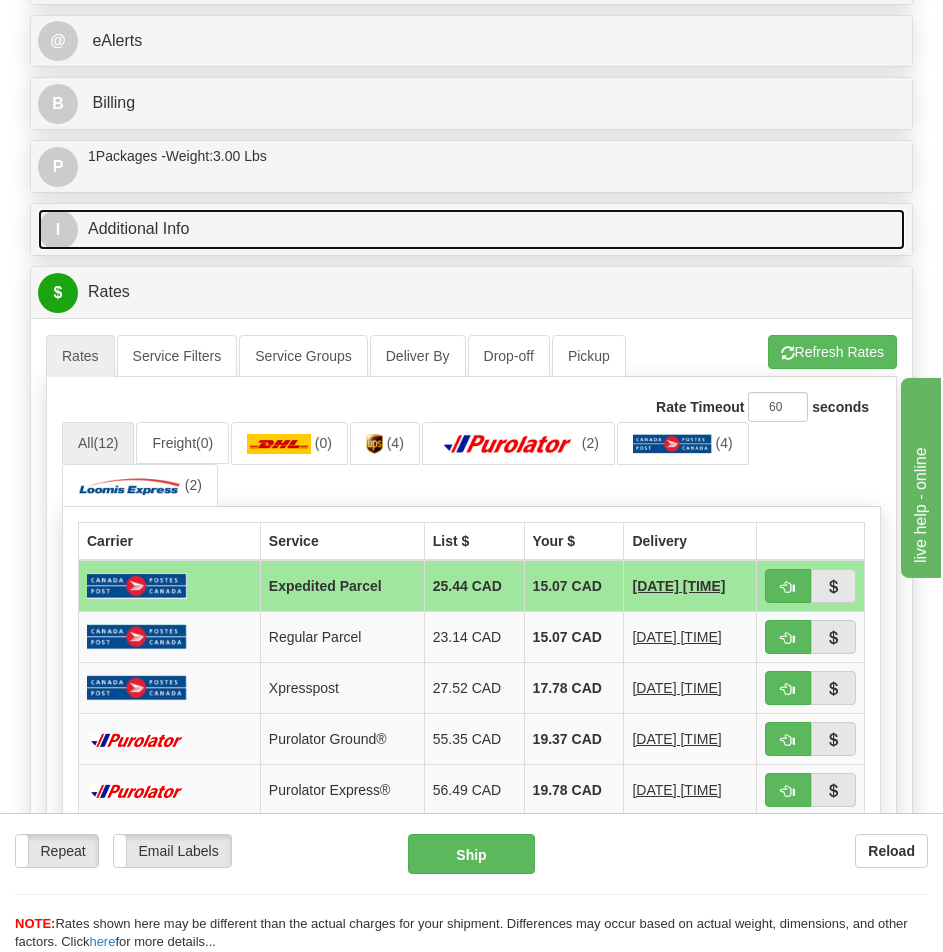 click on "I Additional Info" at bounding box center [471, 229] 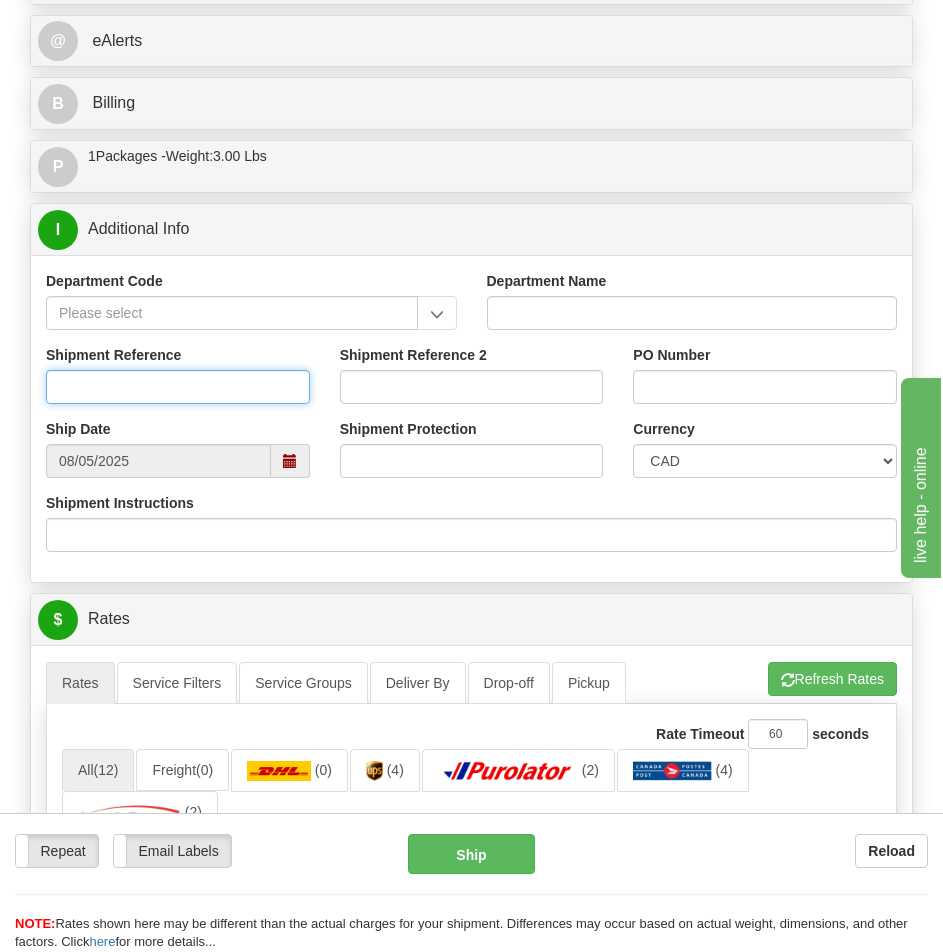 click on "Shipment Reference" at bounding box center [178, 387] 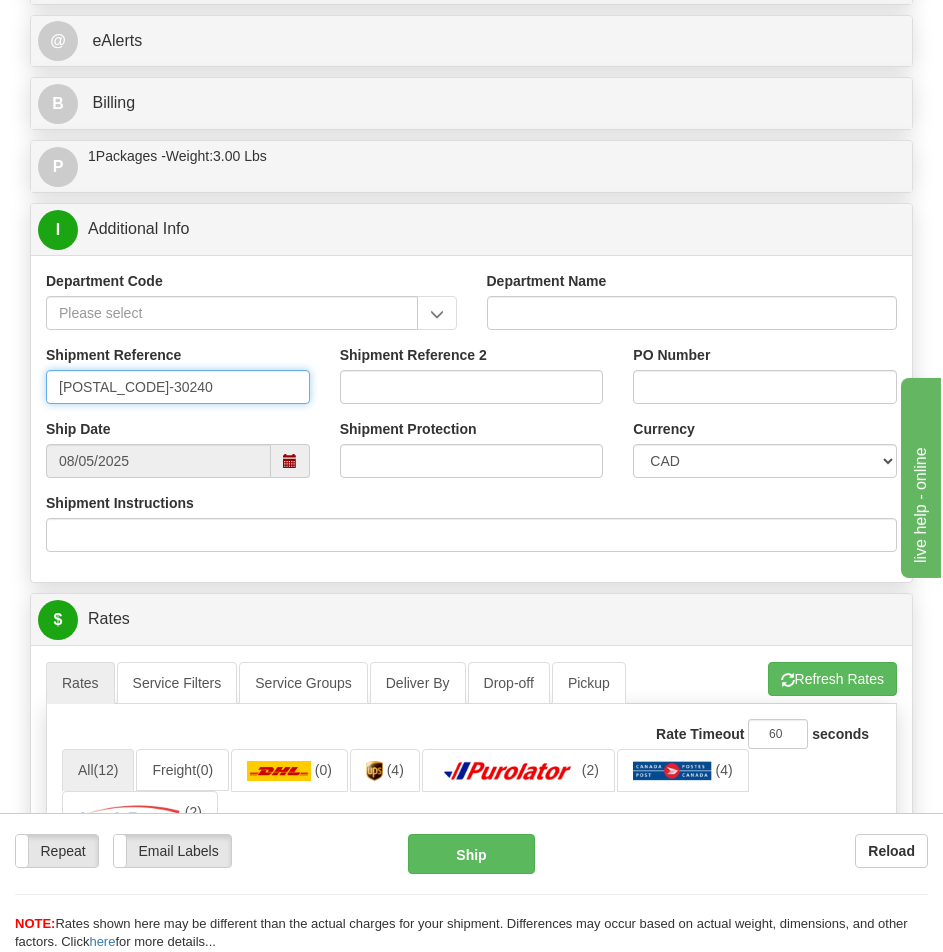 type on "S44213-30240" 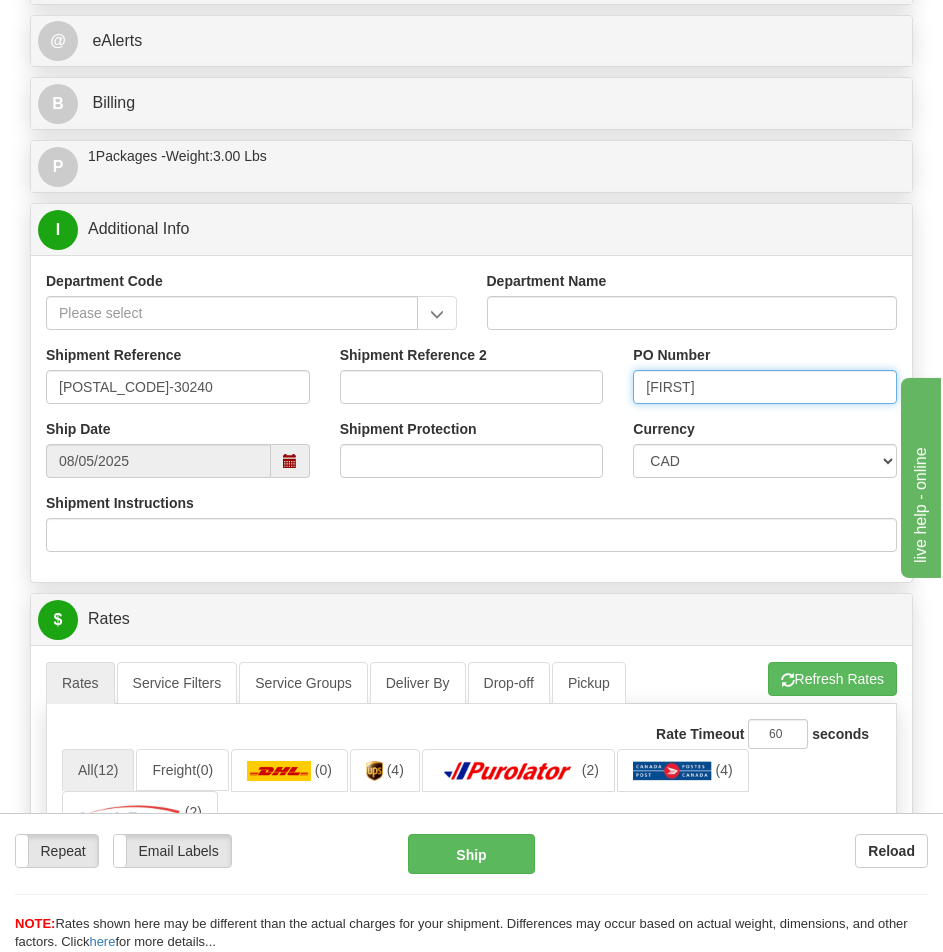 type on "Richie" 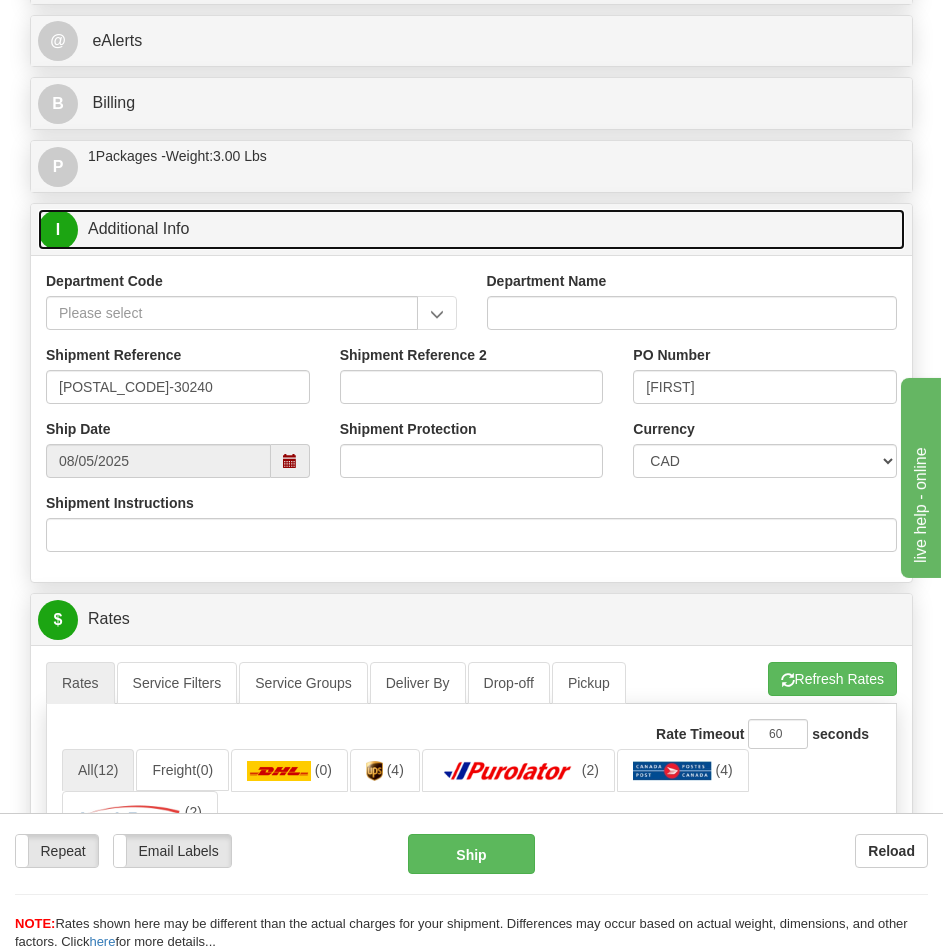 click on "I Additional Info" at bounding box center (471, 229) 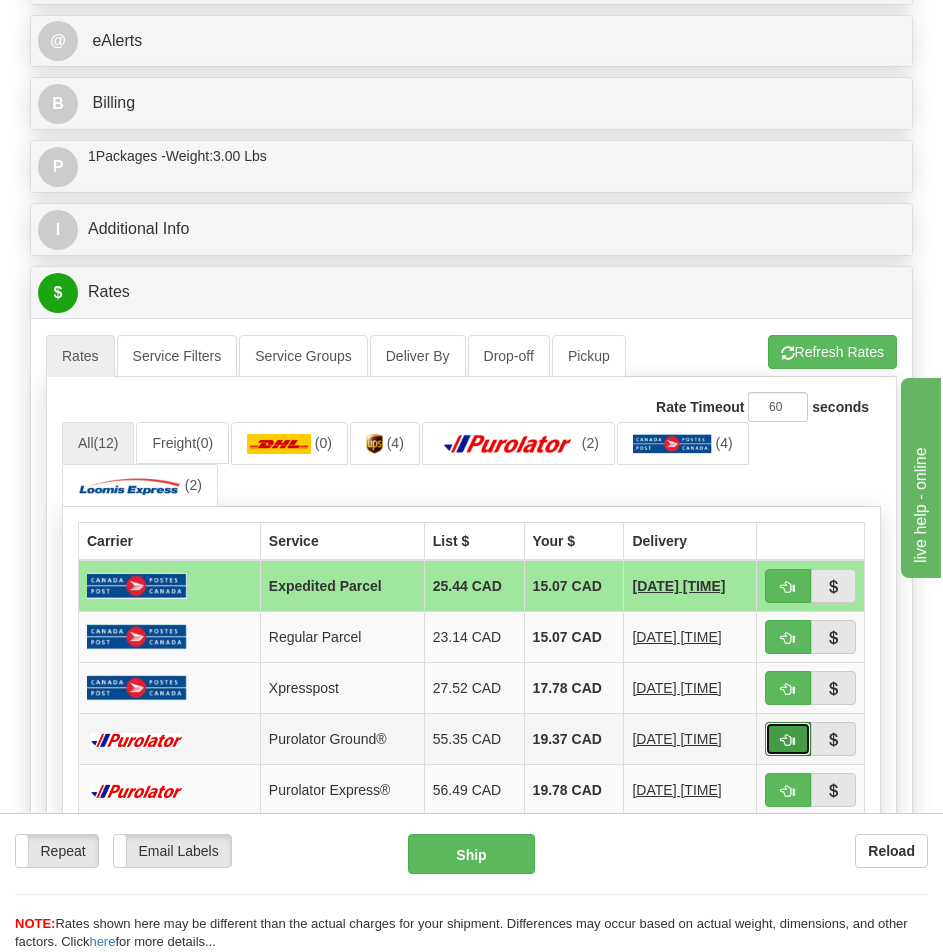 click at bounding box center [788, 740] 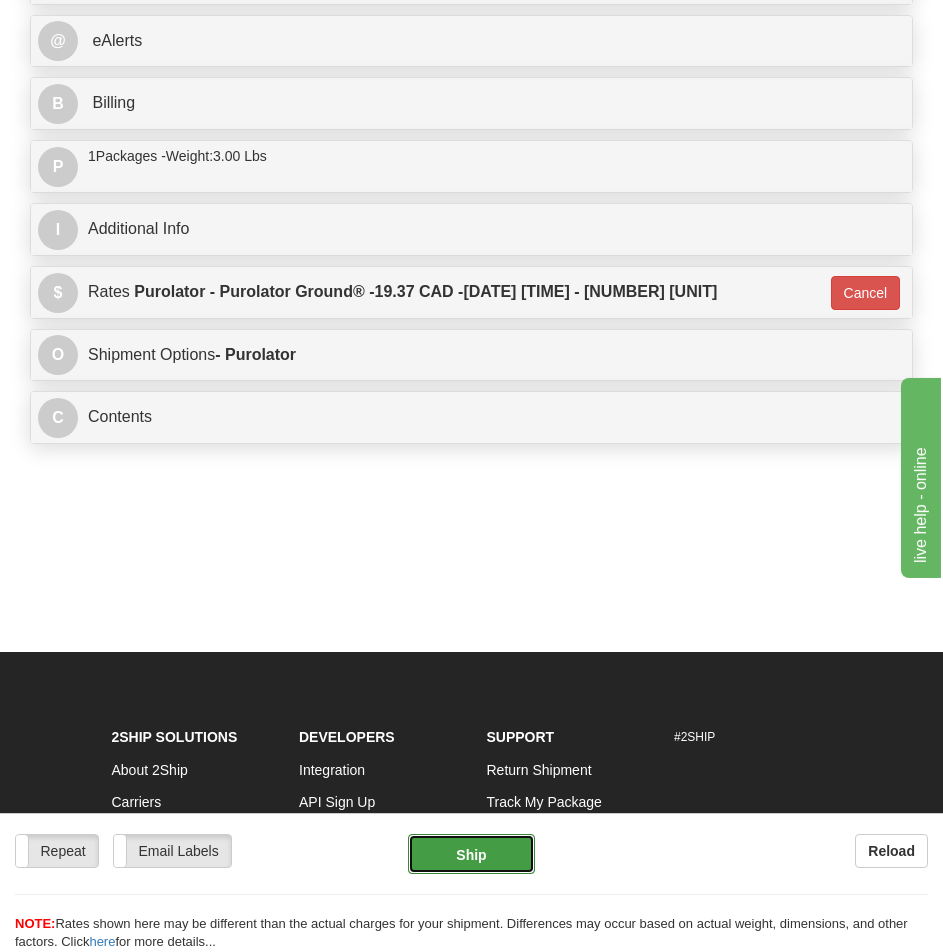 click on "Ship" at bounding box center (471, 854) 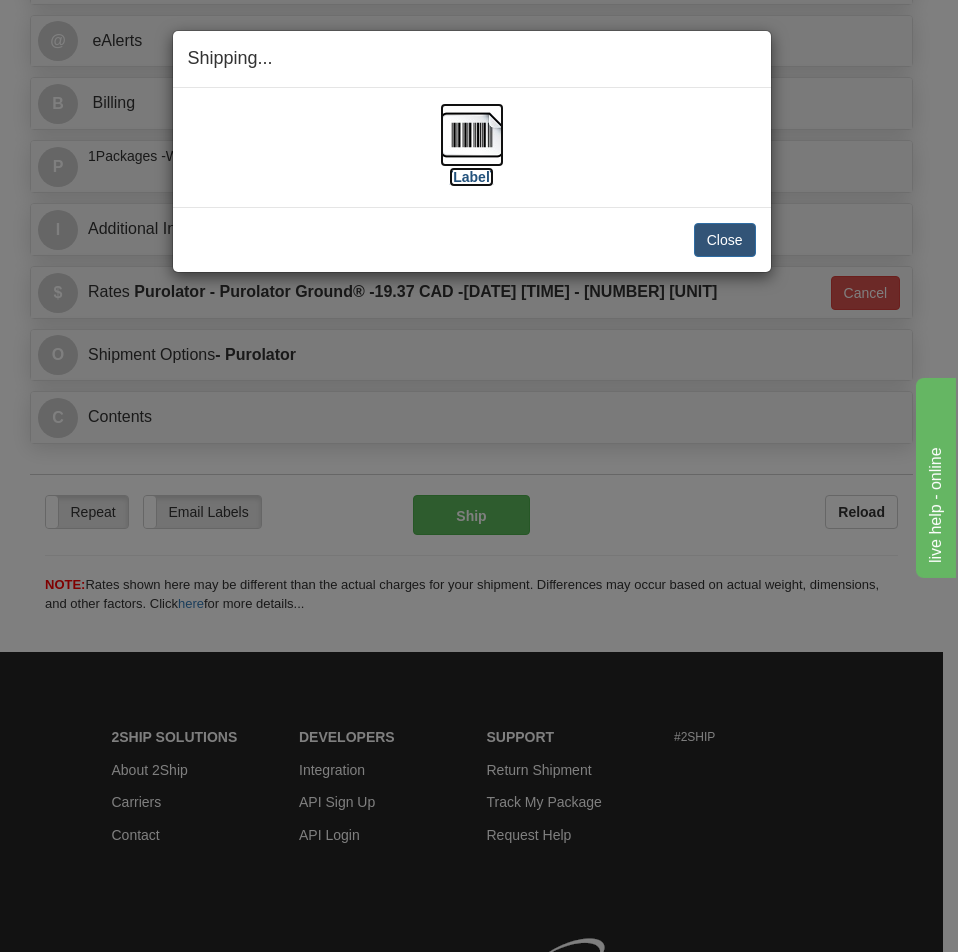 click at bounding box center (472, 135) 